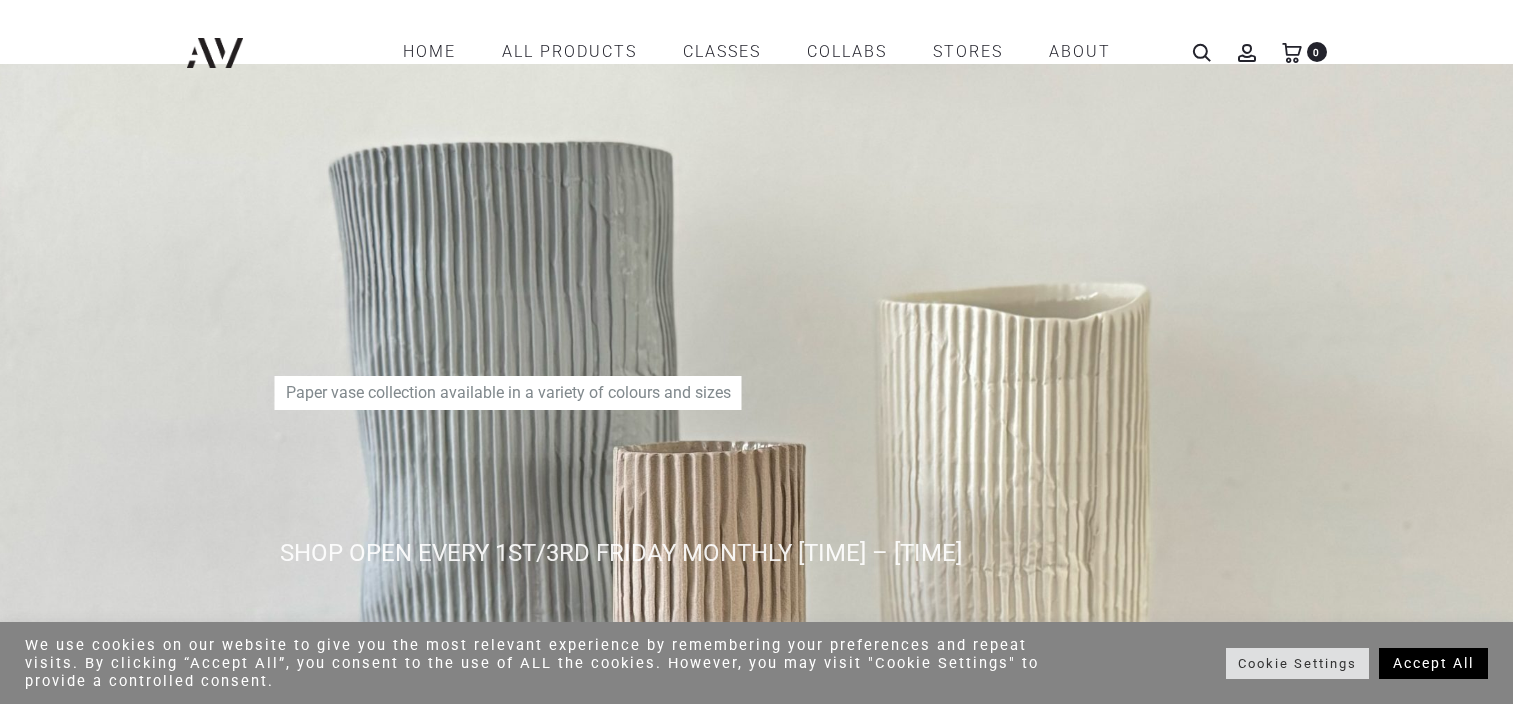 scroll, scrollTop: 0, scrollLeft: 0, axis: both 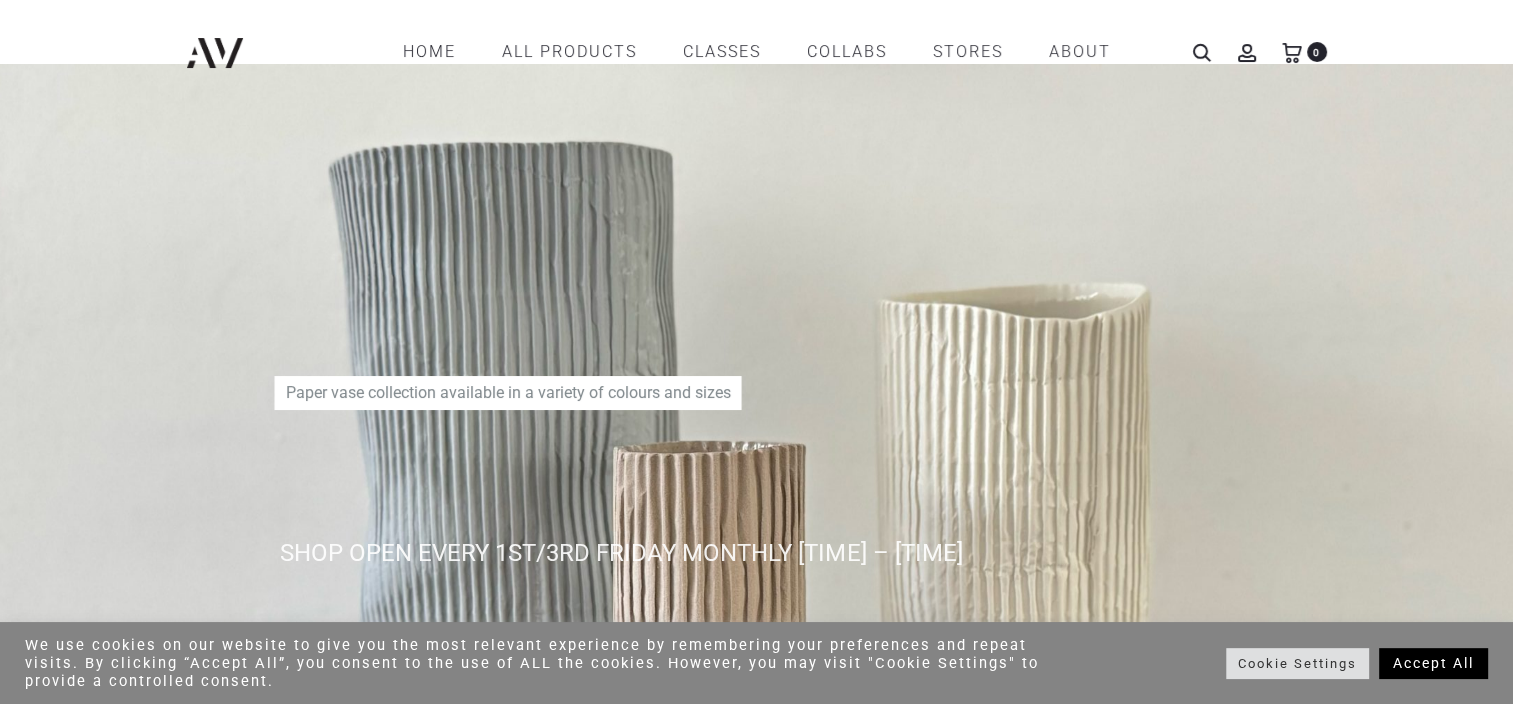 click on "Accept All" at bounding box center (1433, 663) 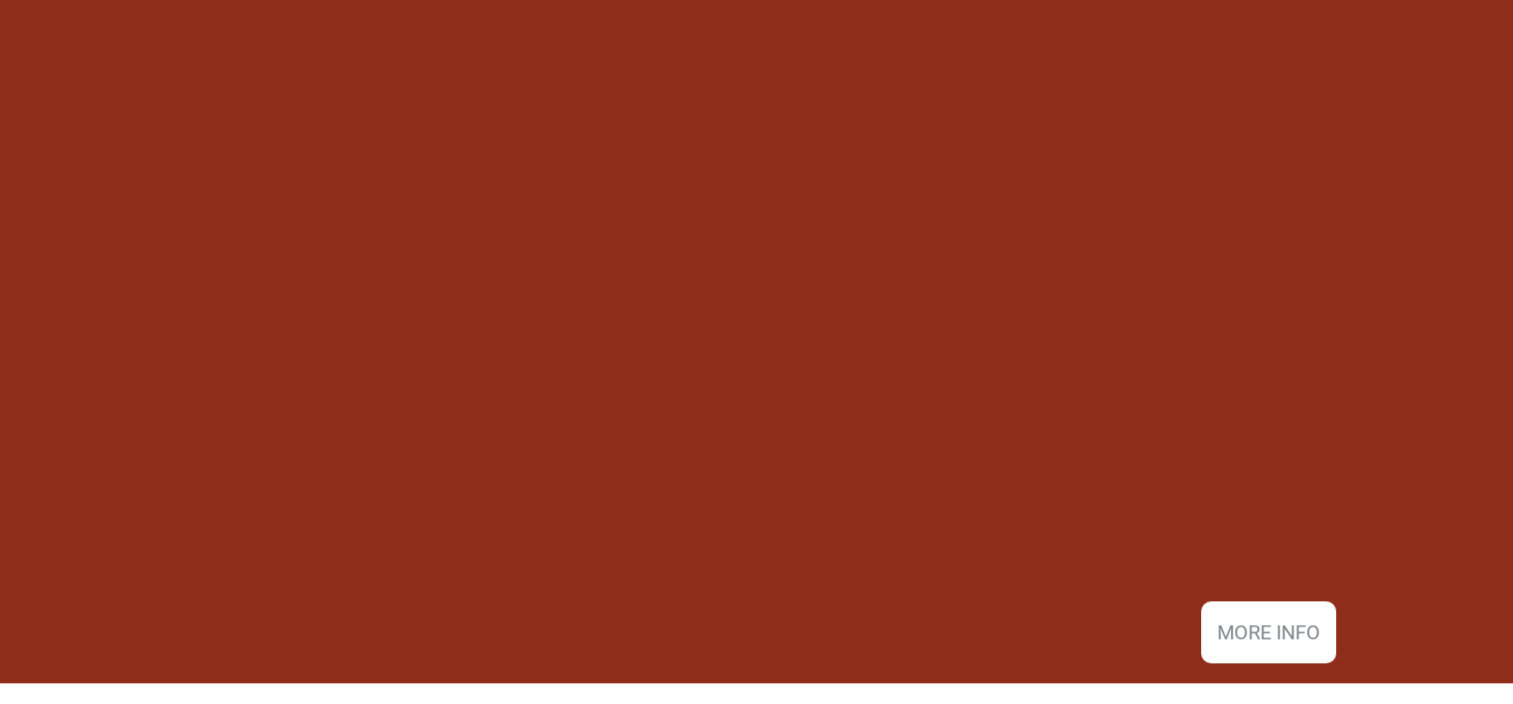 scroll, scrollTop: 2464, scrollLeft: 0, axis: vertical 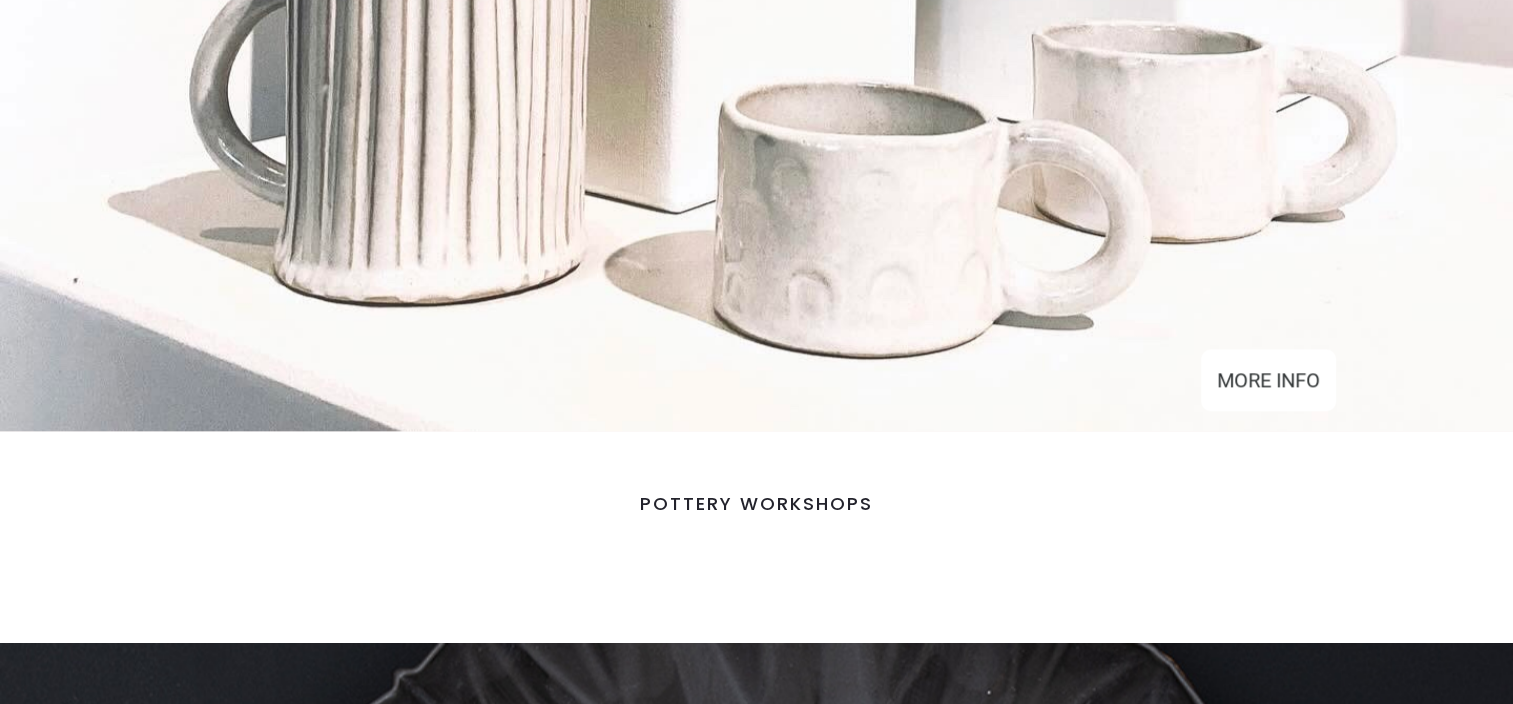 click on "MORE INFO" at bounding box center [1268, 380] 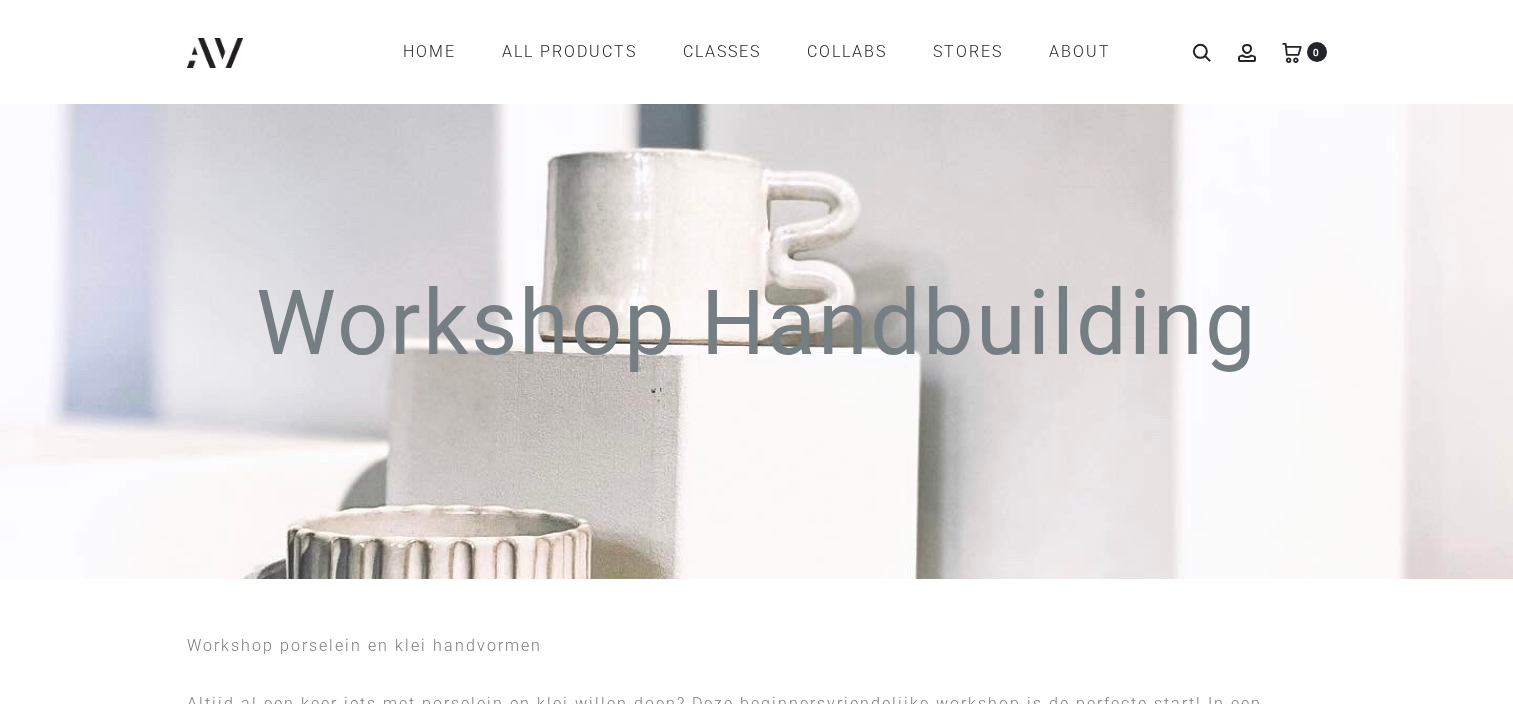 scroll, scrollTop: 0, scrollLeft: 0, axis: both 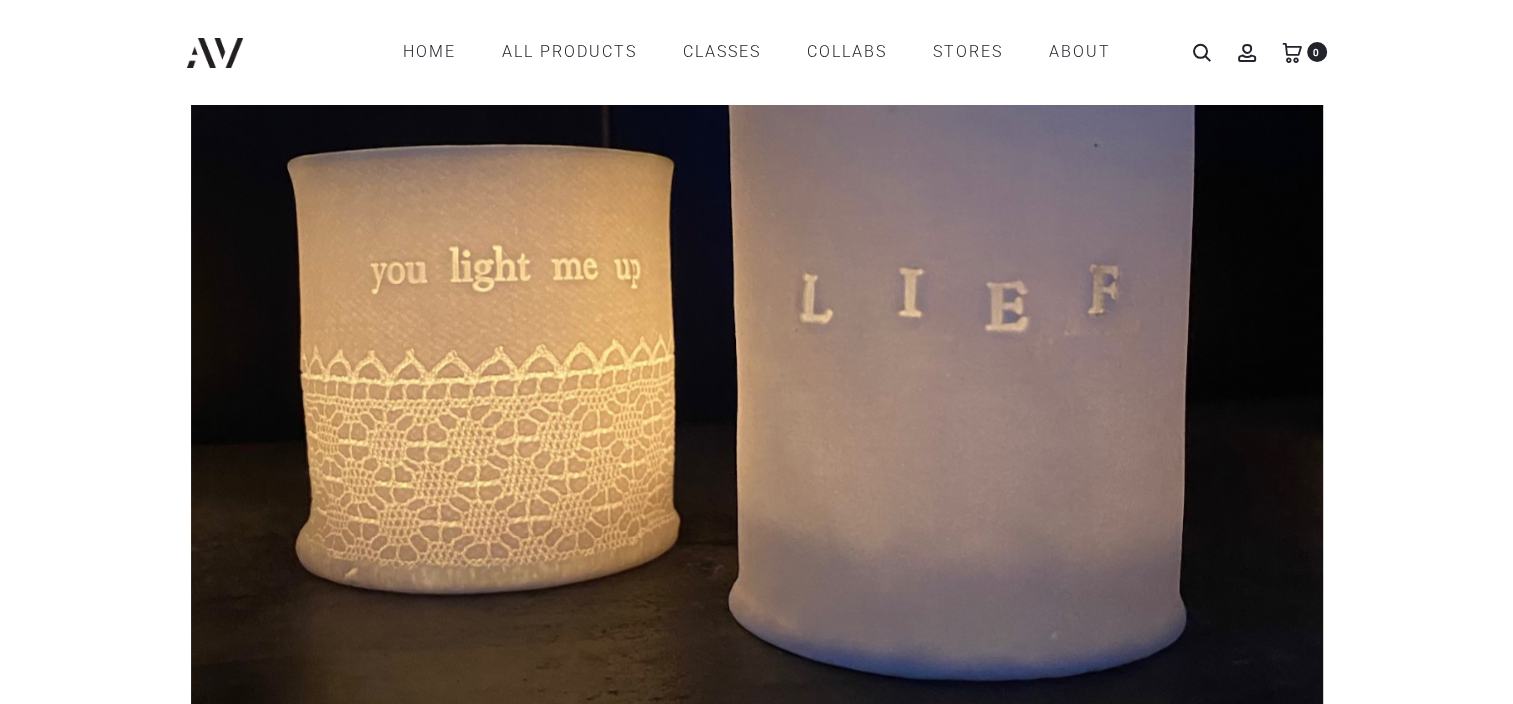 click on "Next" at bounding box center [1353, 315] 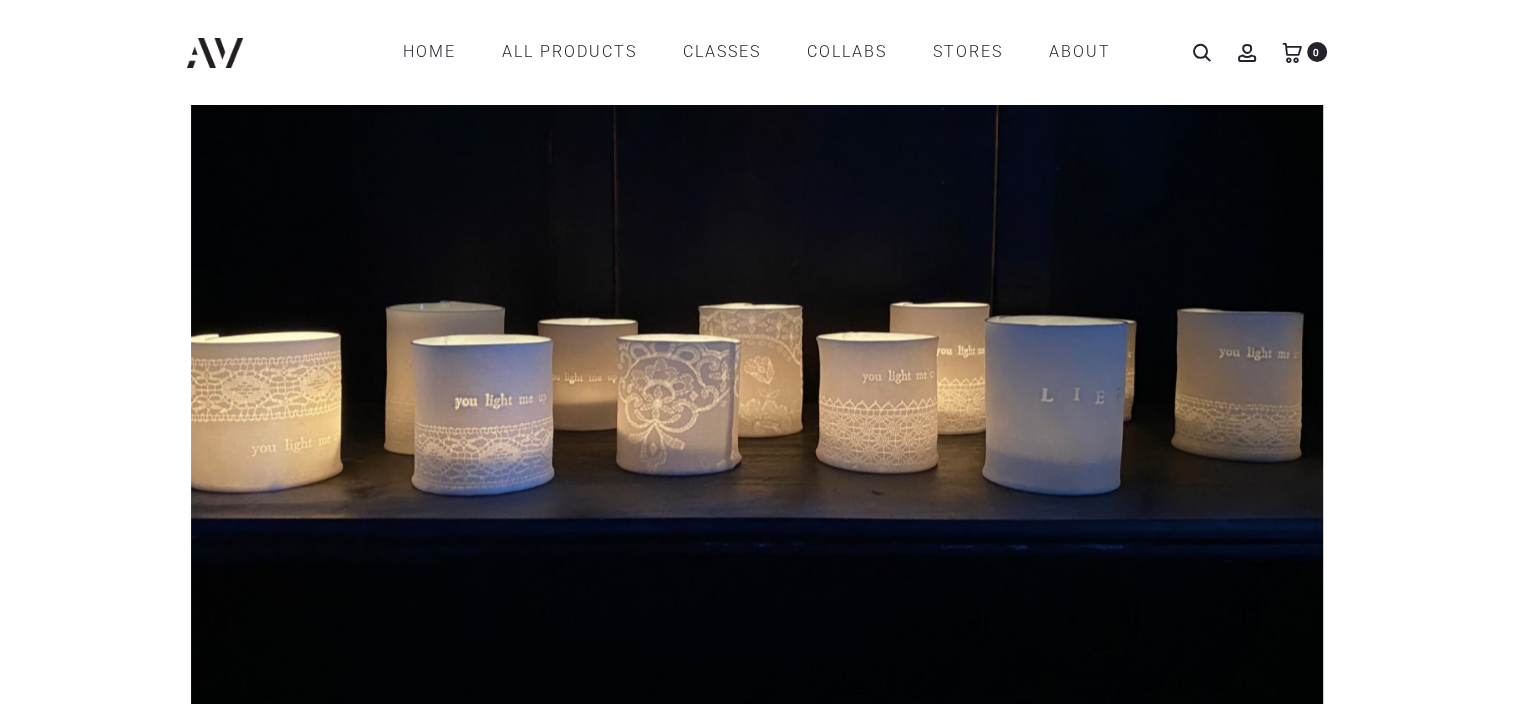 scroll, scrollTop: 3105, scrollLeft: 0, axis: vertical 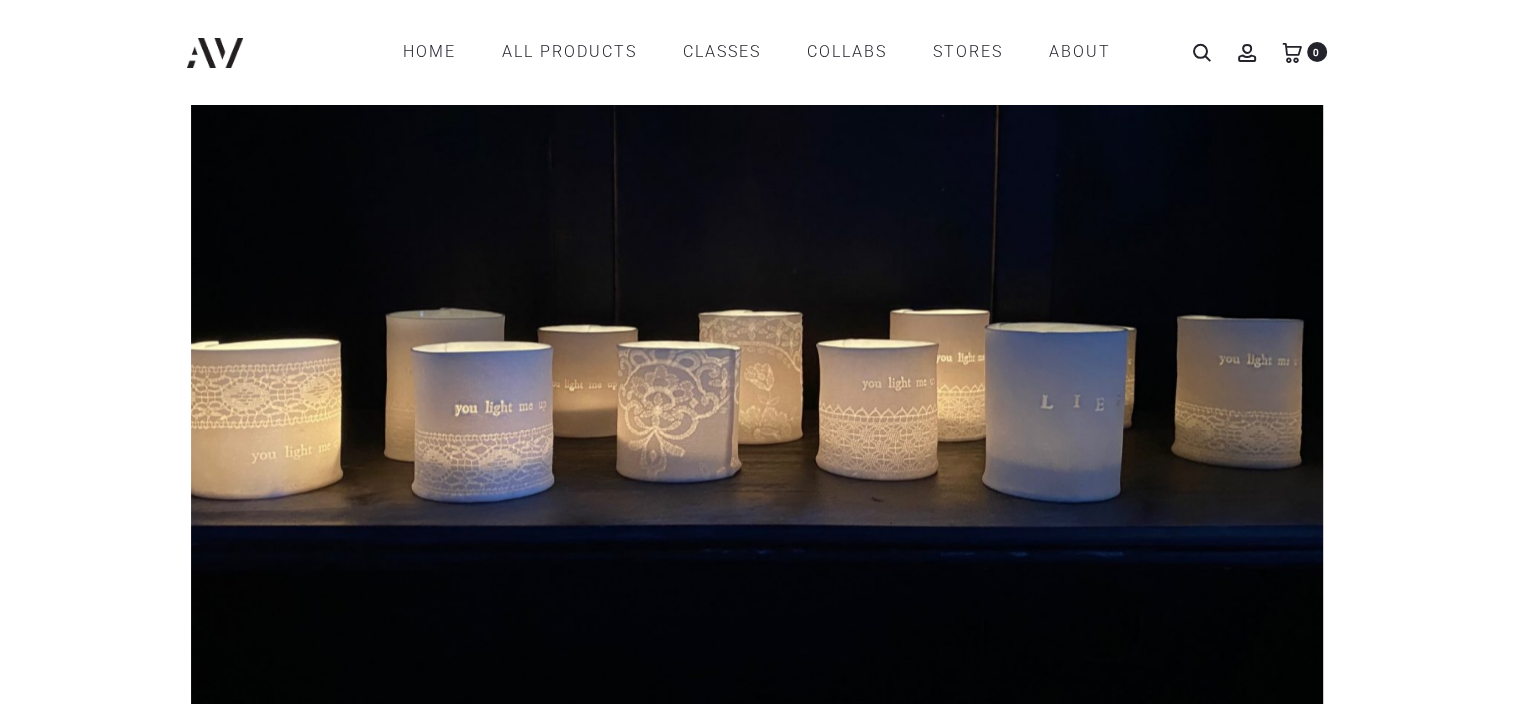 click on "Next" at bounding box center [1353, 342] 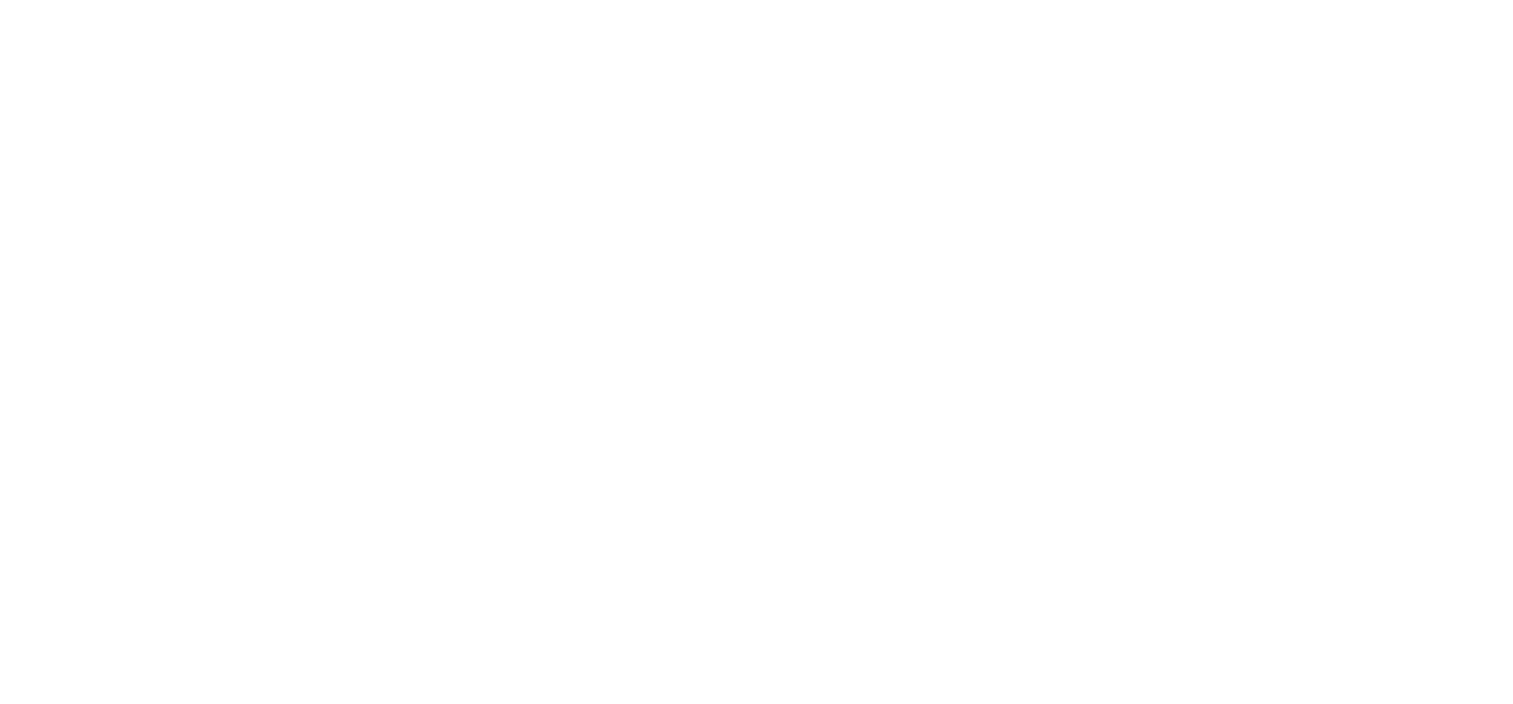 scroll, scrollTop: 3505, scrollLeft: 0, axis: vertical 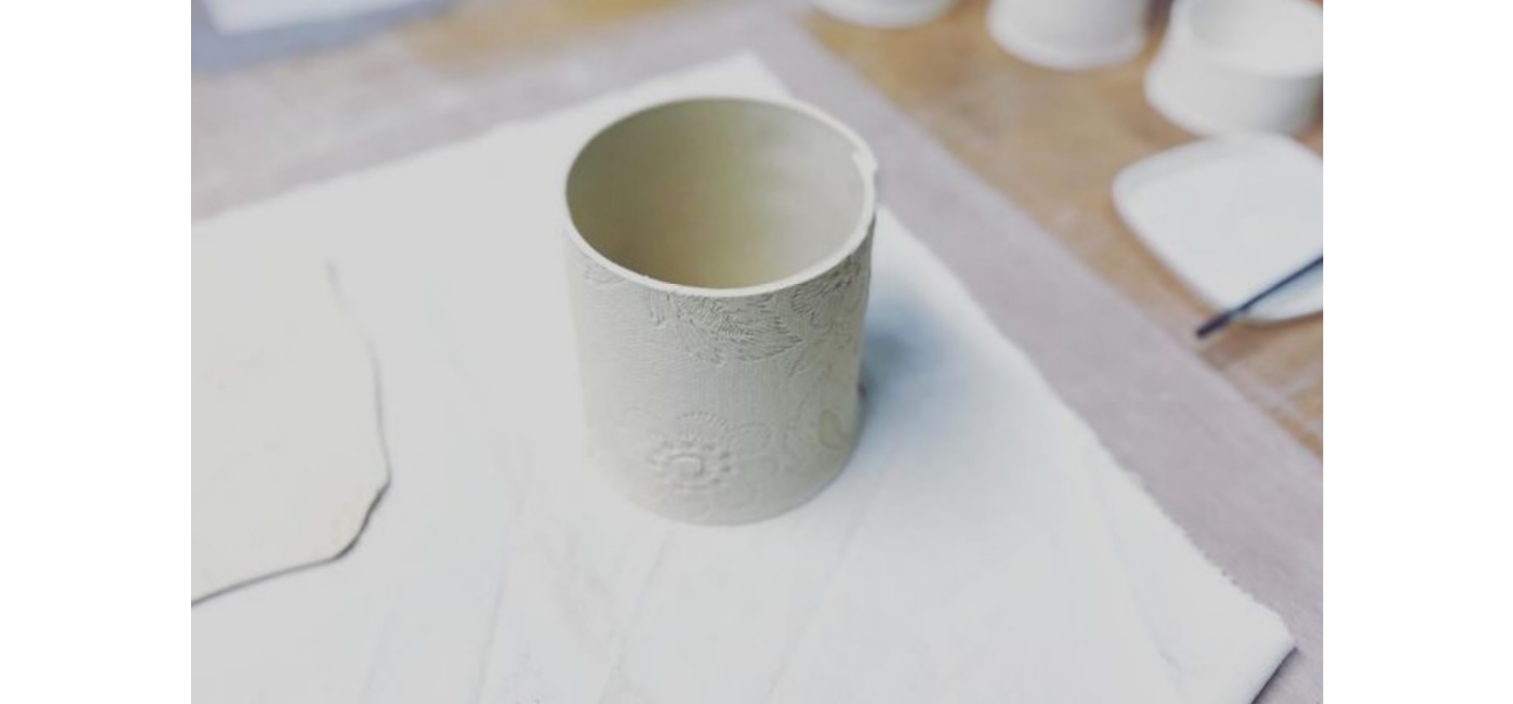 click on "Next" at bounding box center (1353, 231) 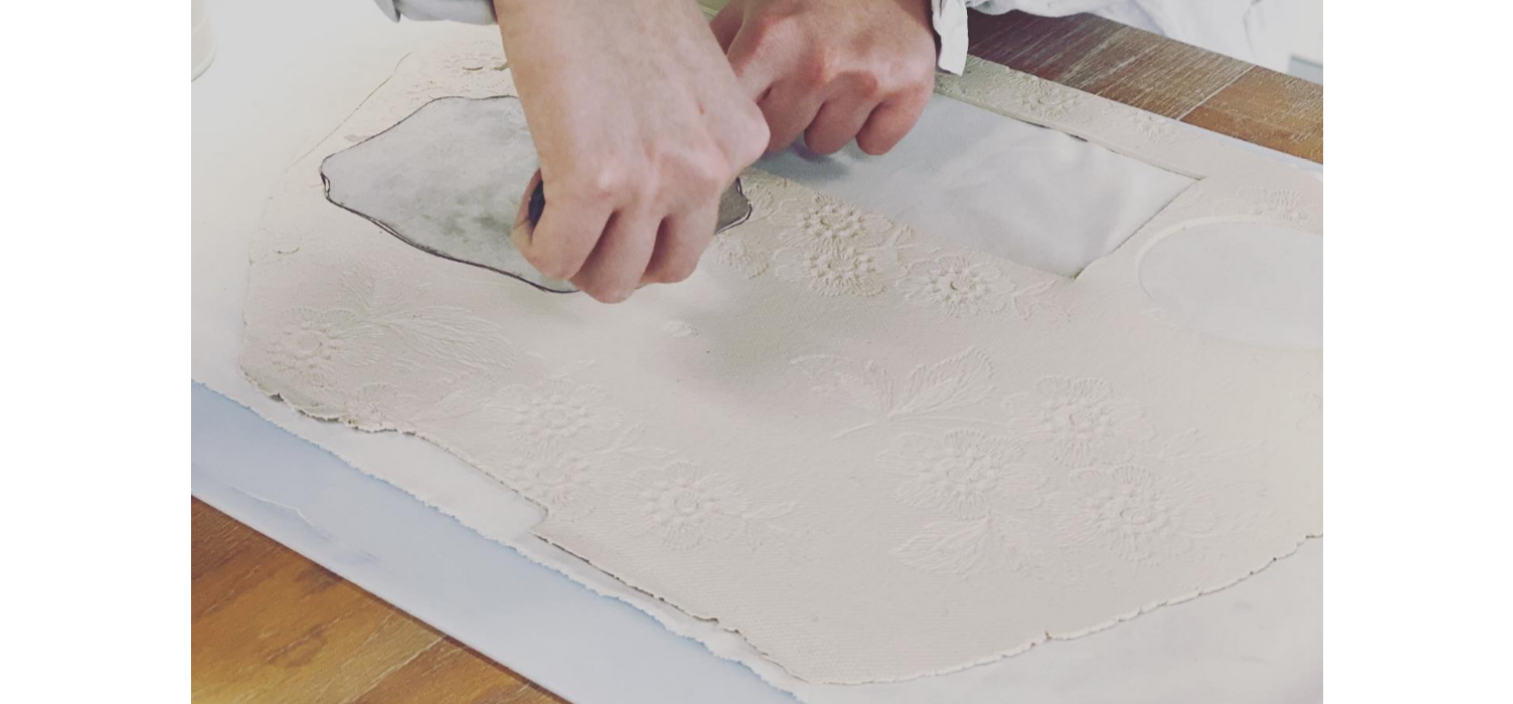 scroll, scrollTop: 3905, scrollLeft: 0, axis: vertical 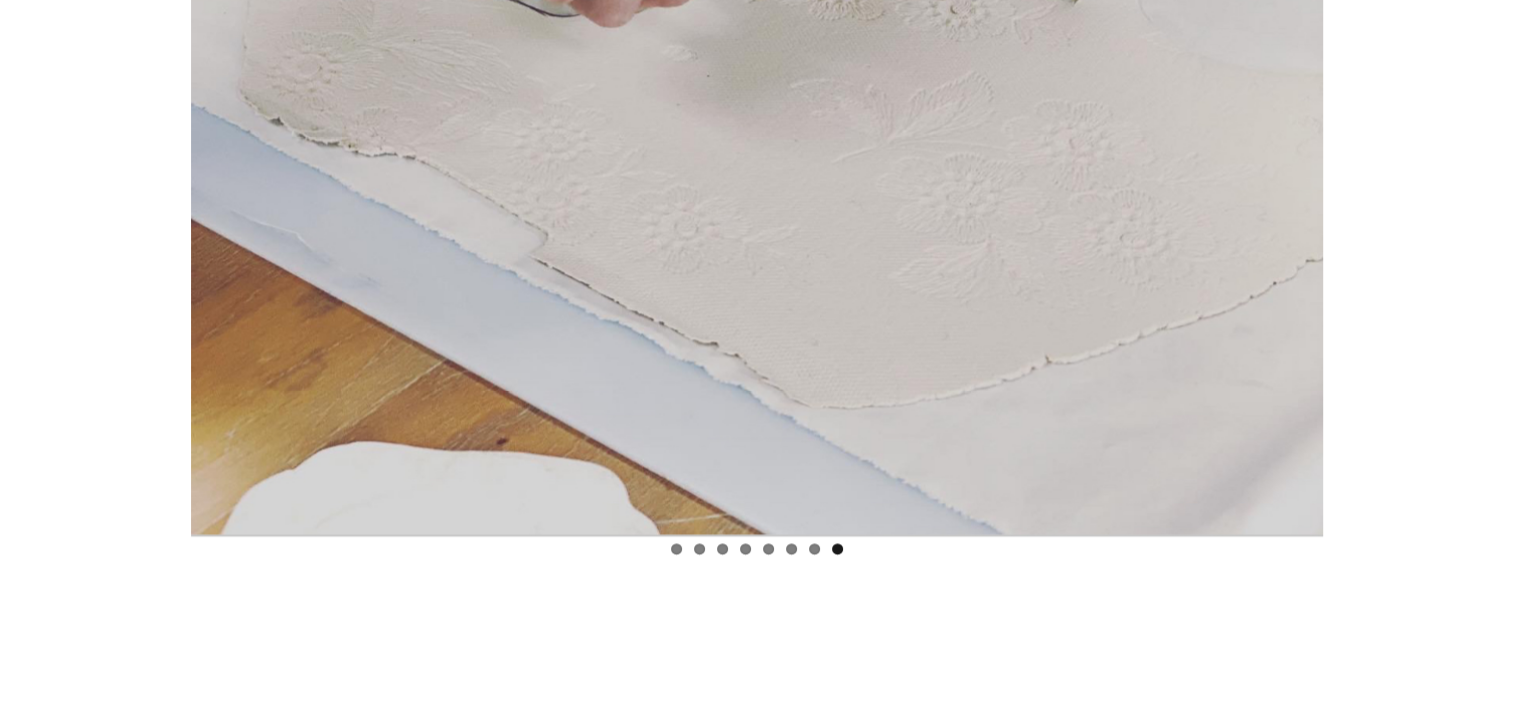 click on "1" at bounding box center [676, 549] 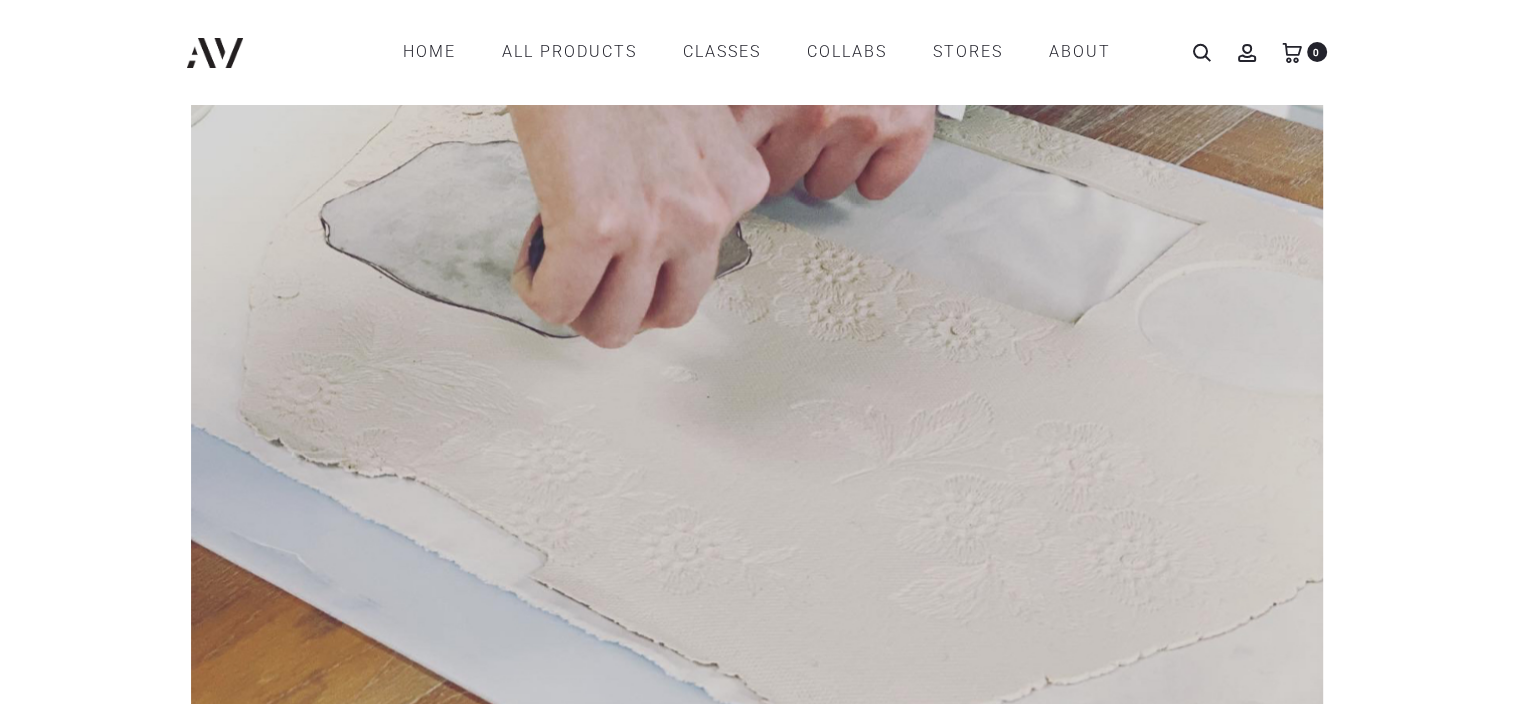scroll, scrollTop: 3405, scrollLeft: 0, axis: vertical 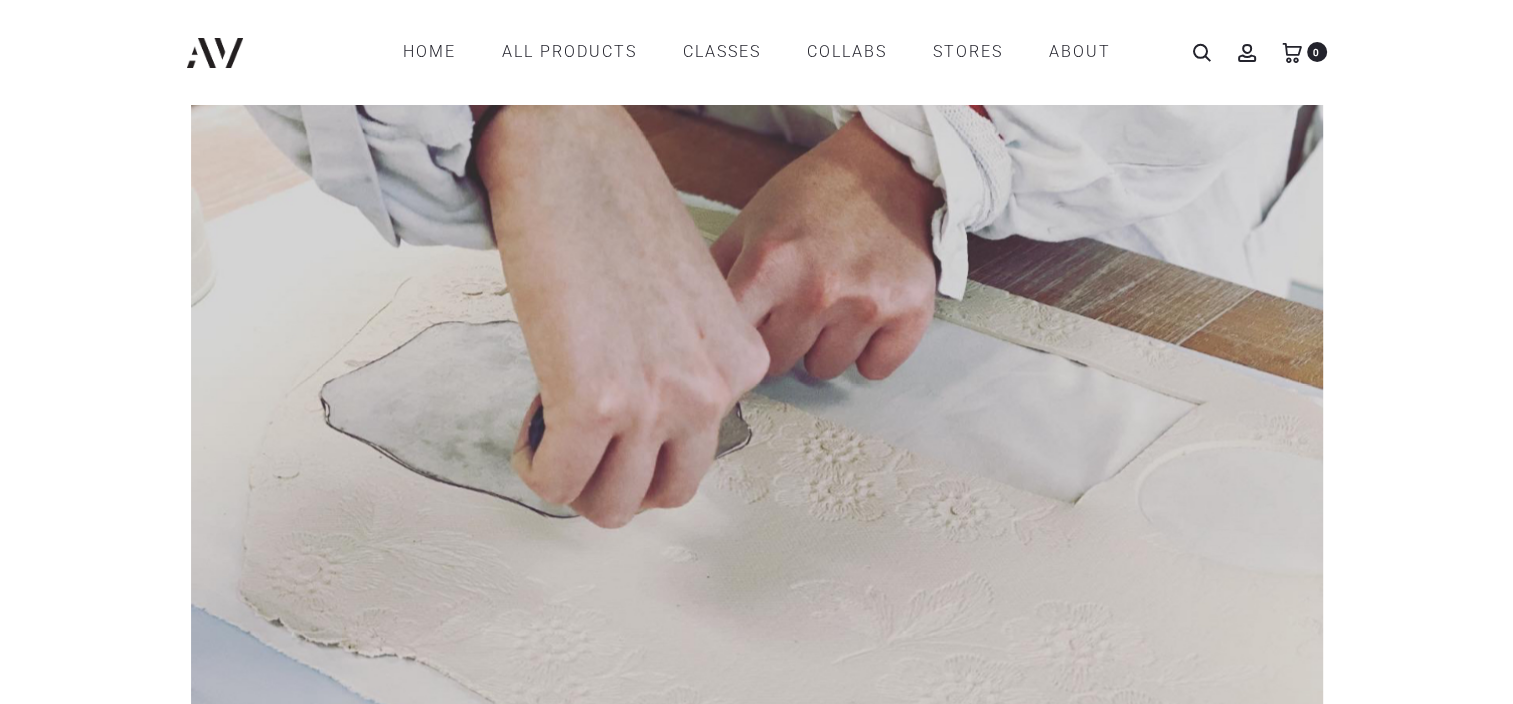 click on "Previous" at bounding box center (161, 325) 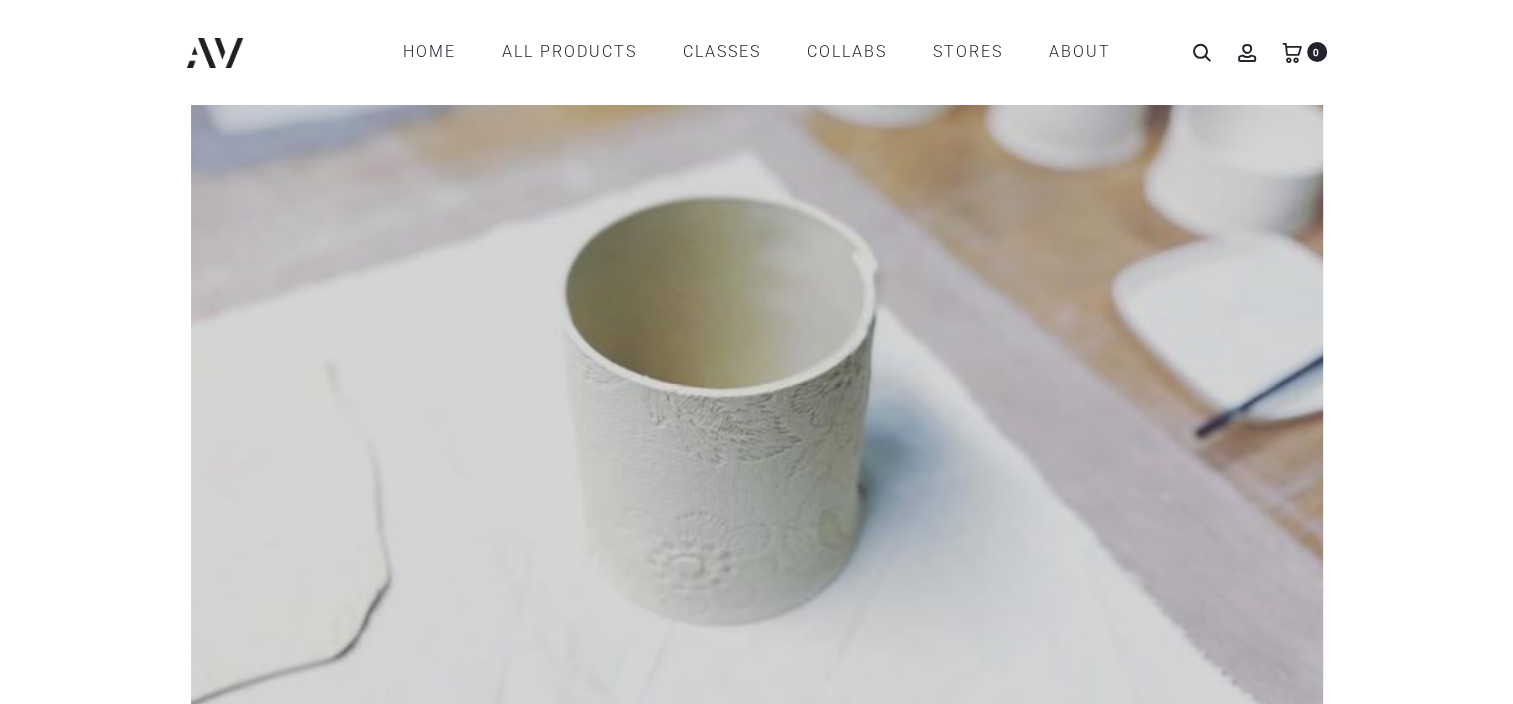 click on "Previous" at bounding box center (161, 331) 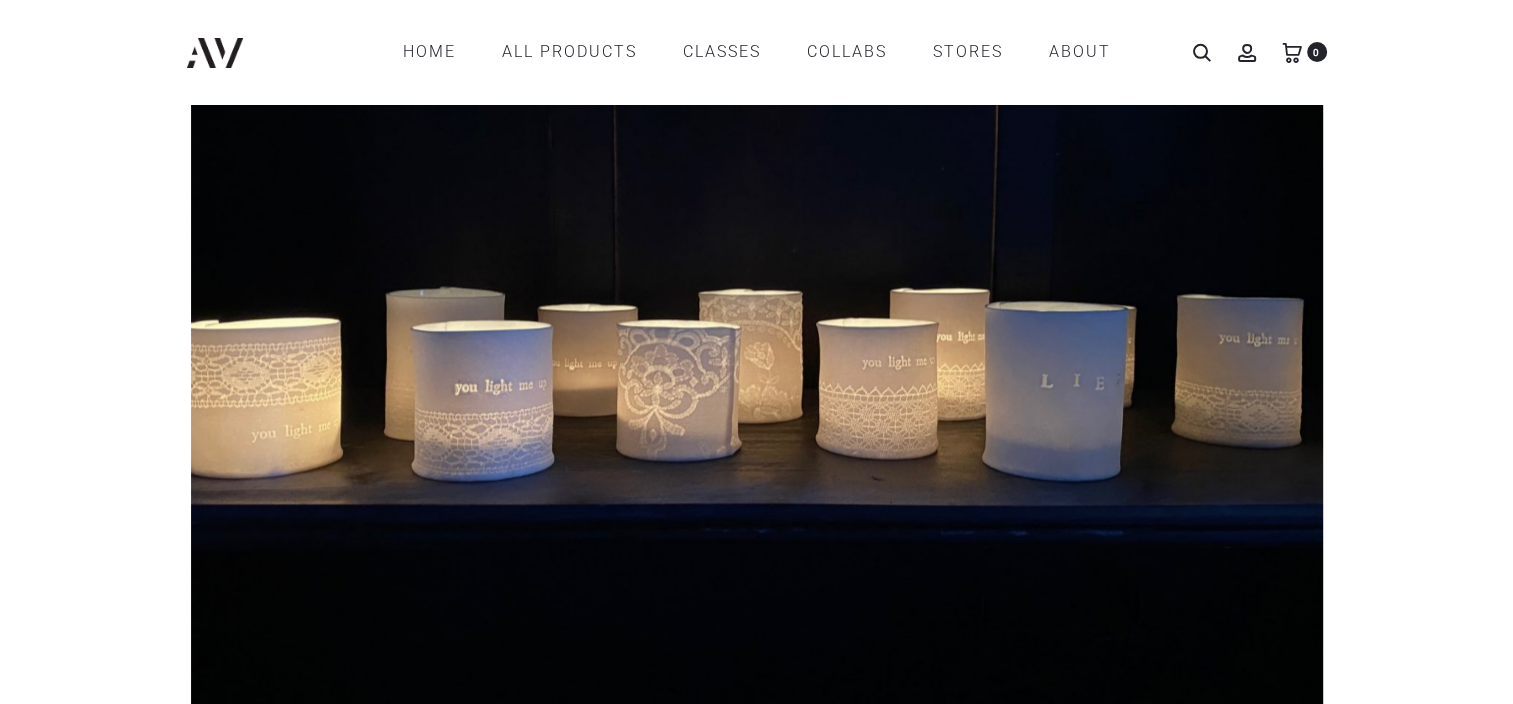 scroll, scrollTop: 3105, scrollLeft: 0, axis: vertical 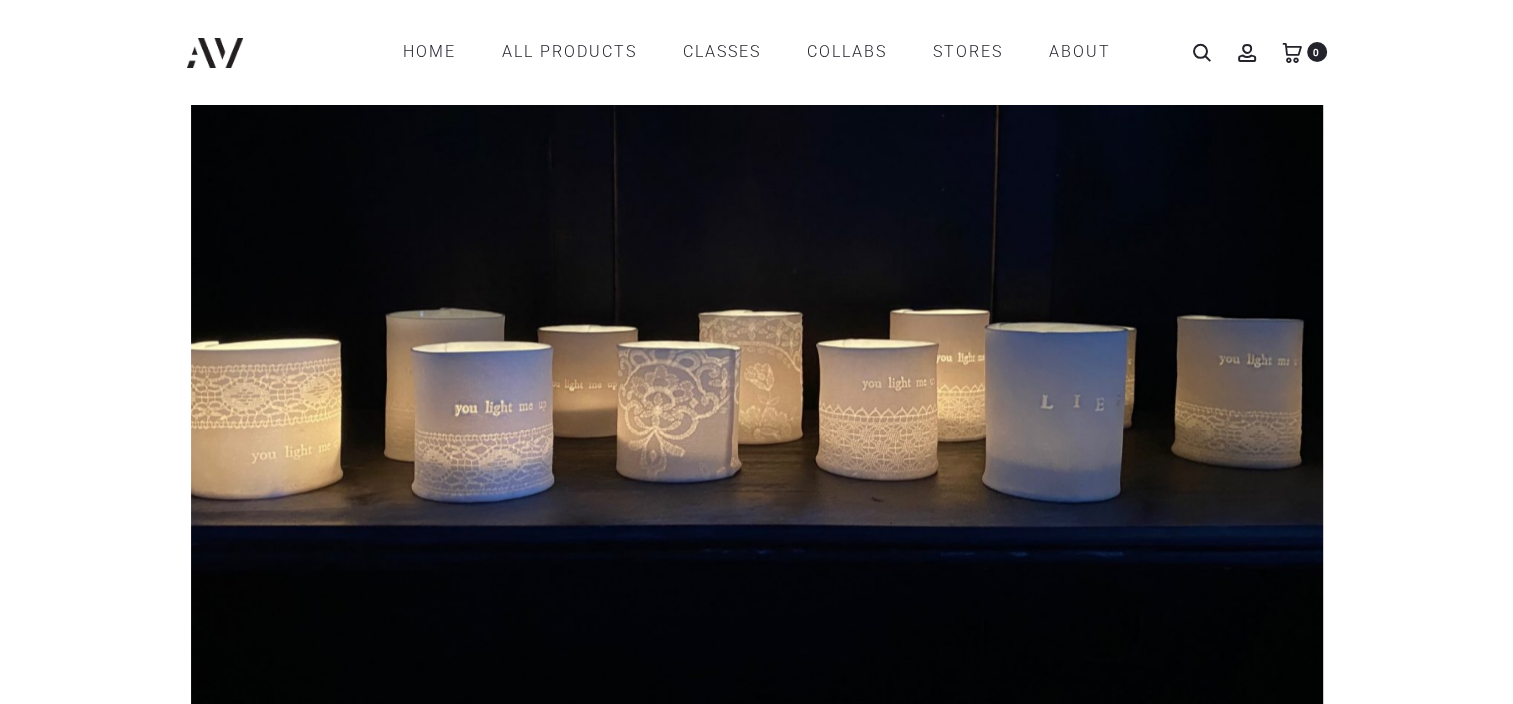 click on "Previous" at bounding box center (161, 342) 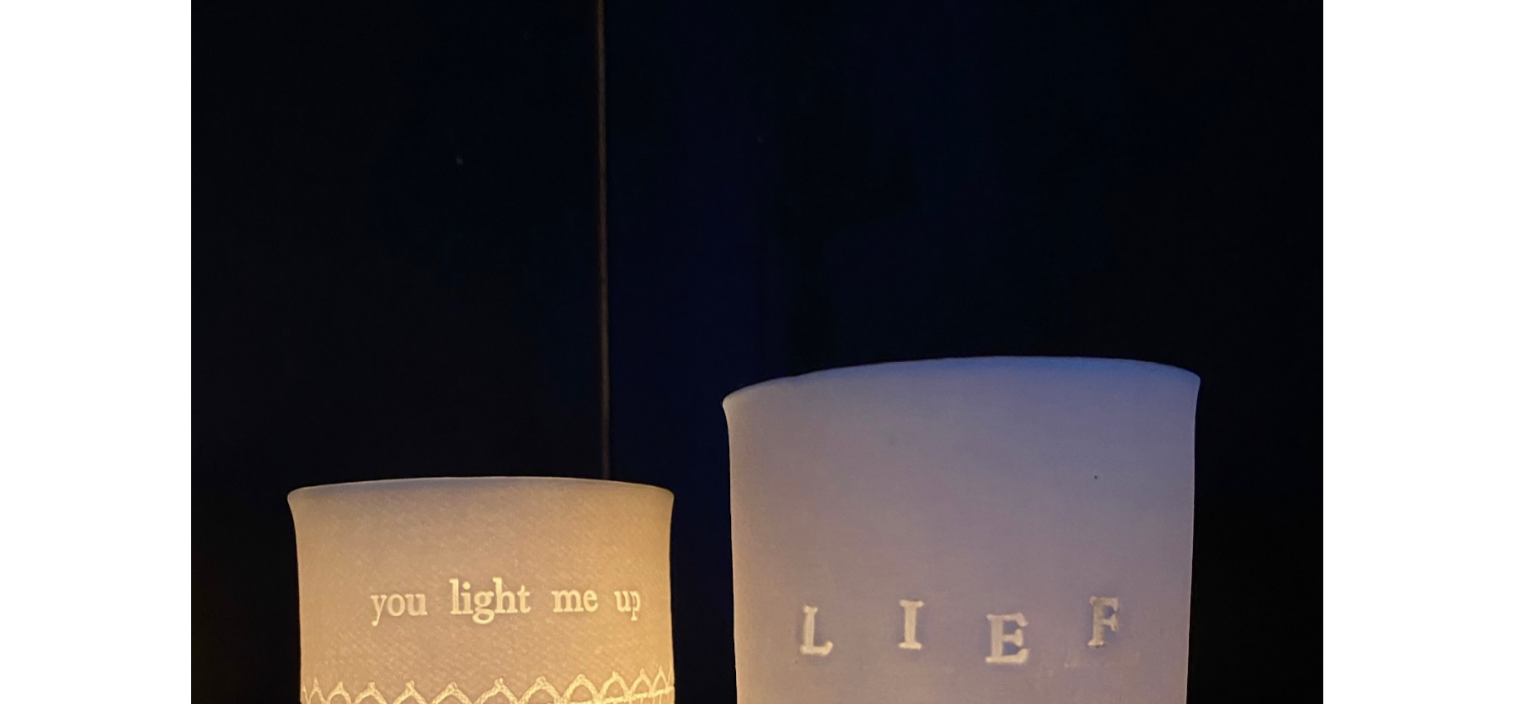 scroll, scrollTop: 3205, scrollLeft: 0, axis: vertical 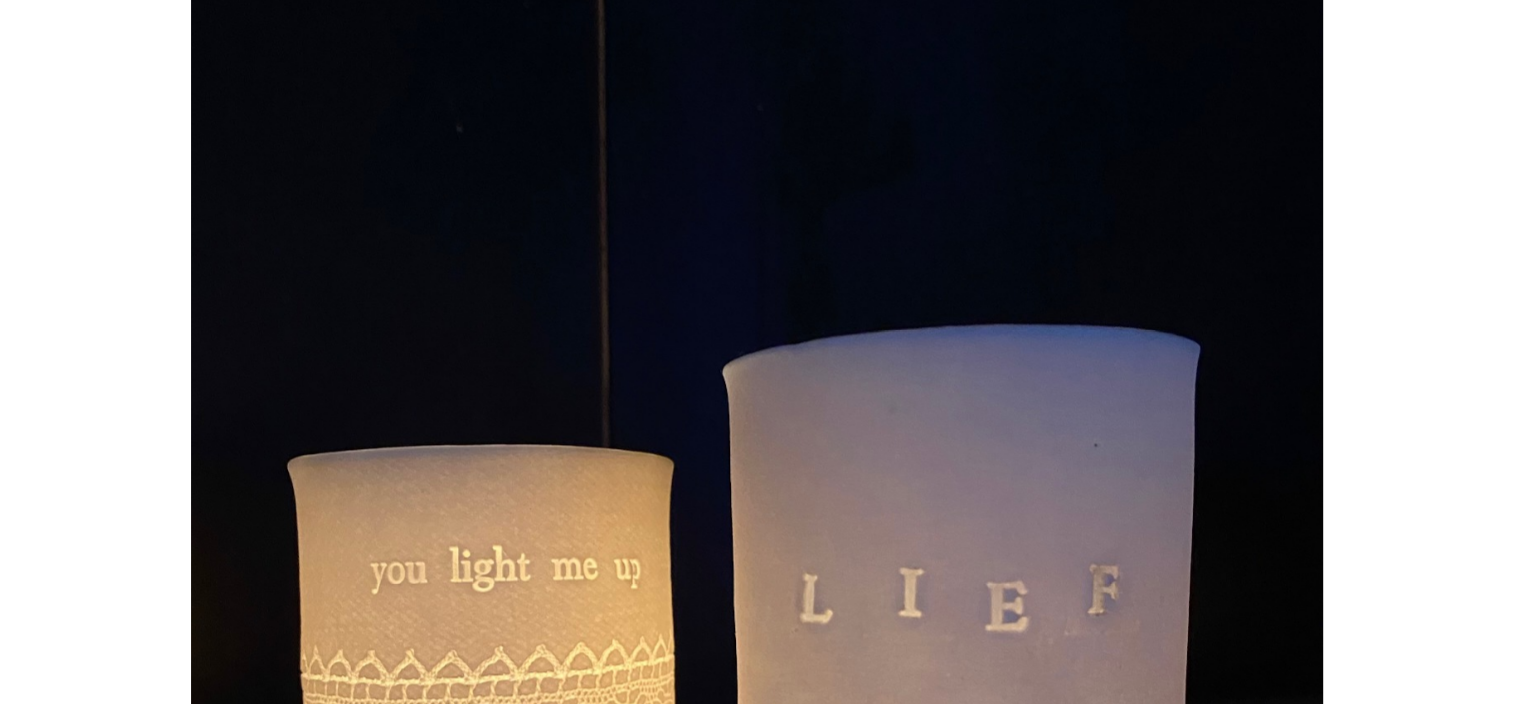 click on "Previous" at bounding box center (161, 611) 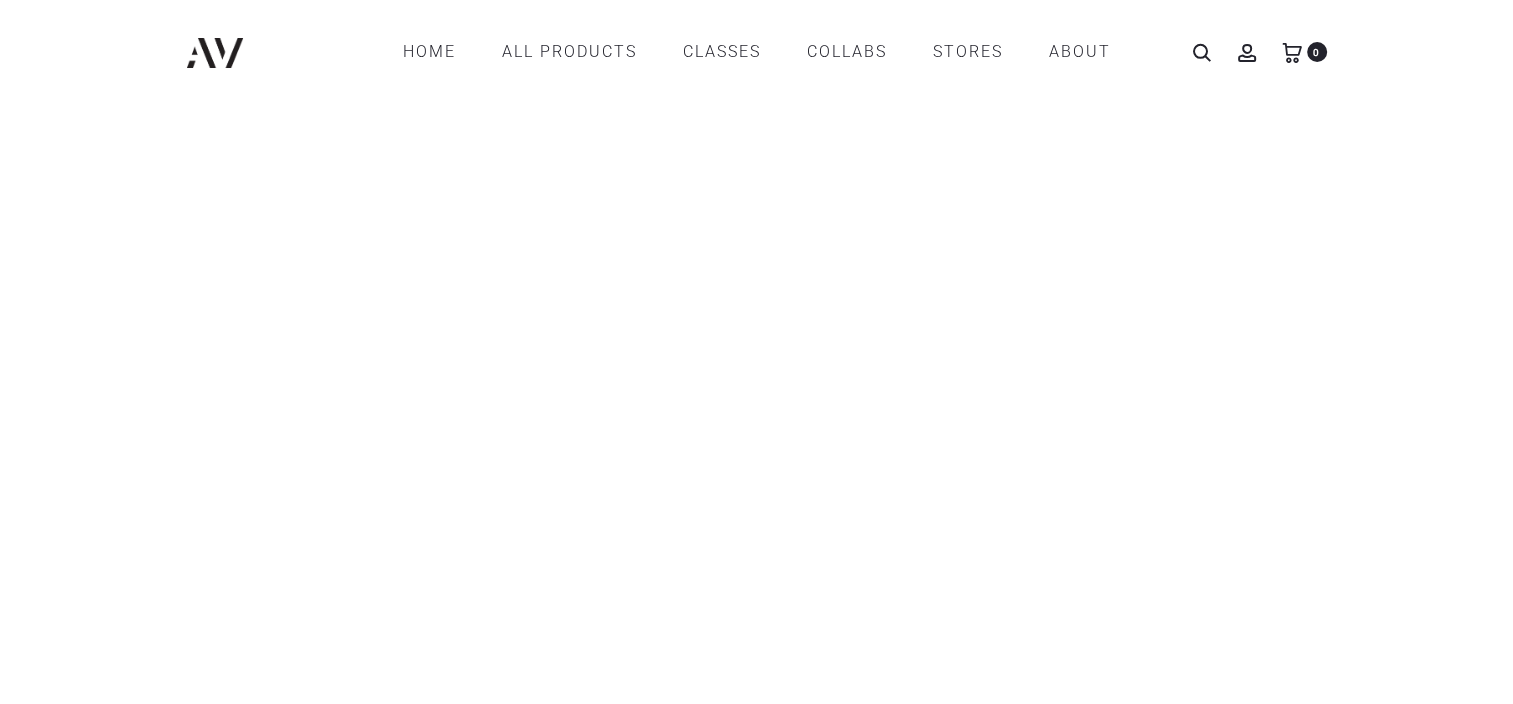 scroll, scrollTop: 3605, scrollLeft: 0, axis: vertical 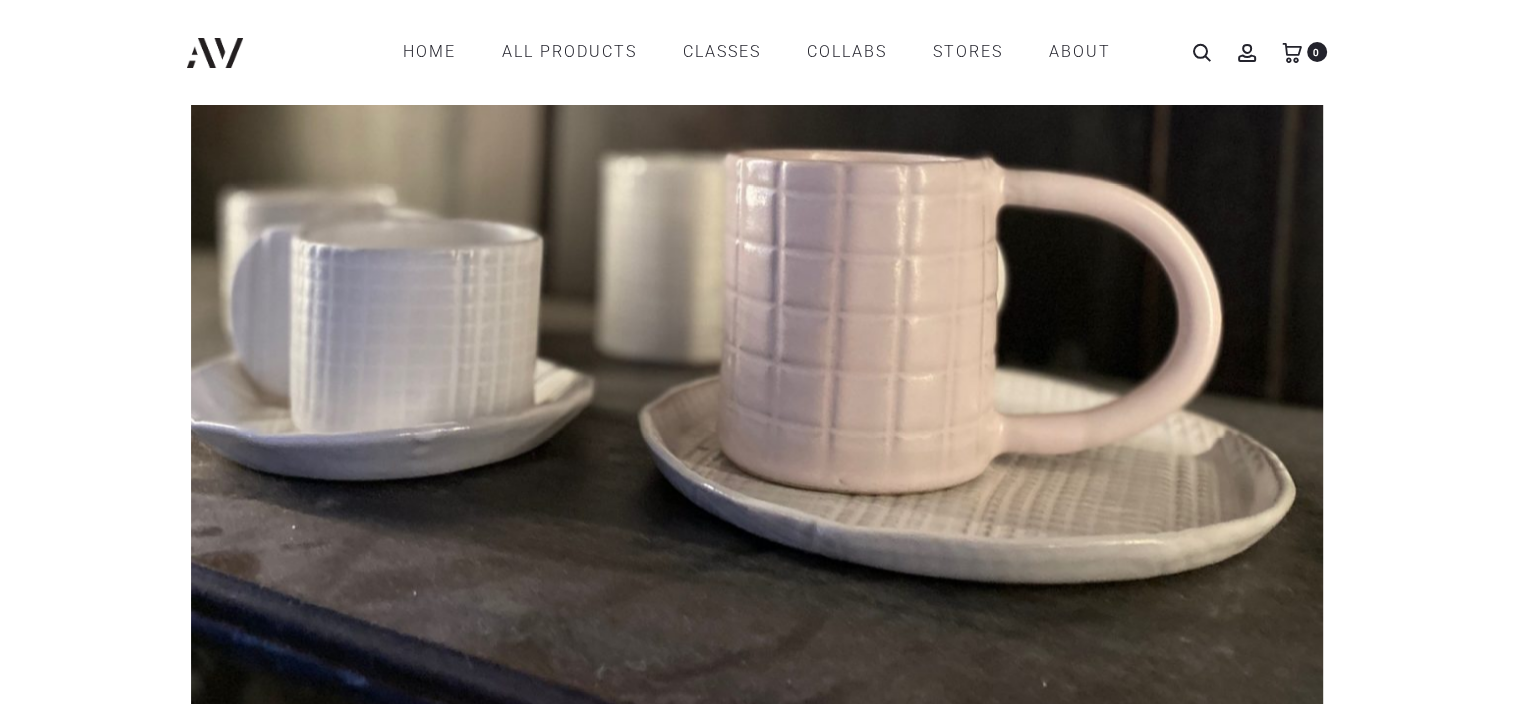 click on "Previous" at bounding box center [161, 172] 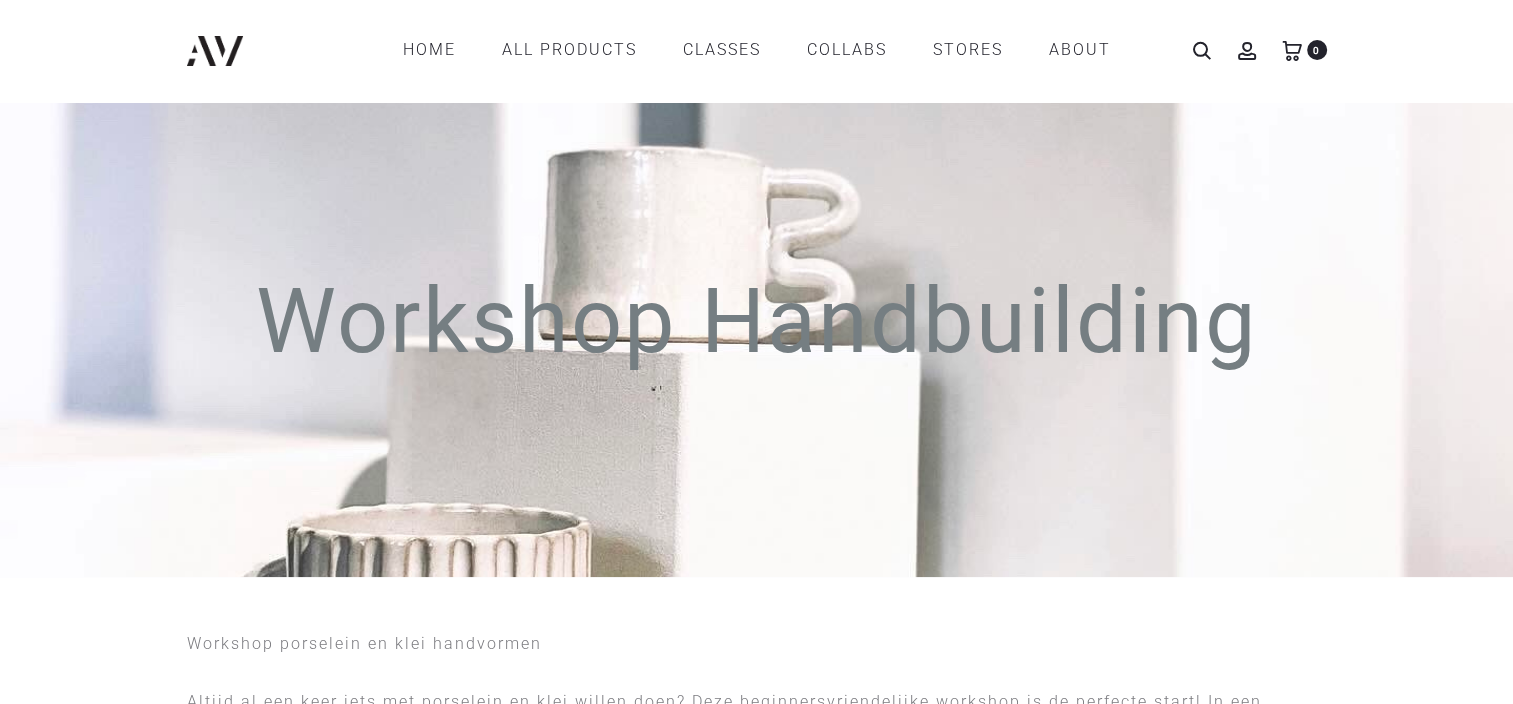scroll, scrollTop: 0, scrollLeft: 0, axis: both 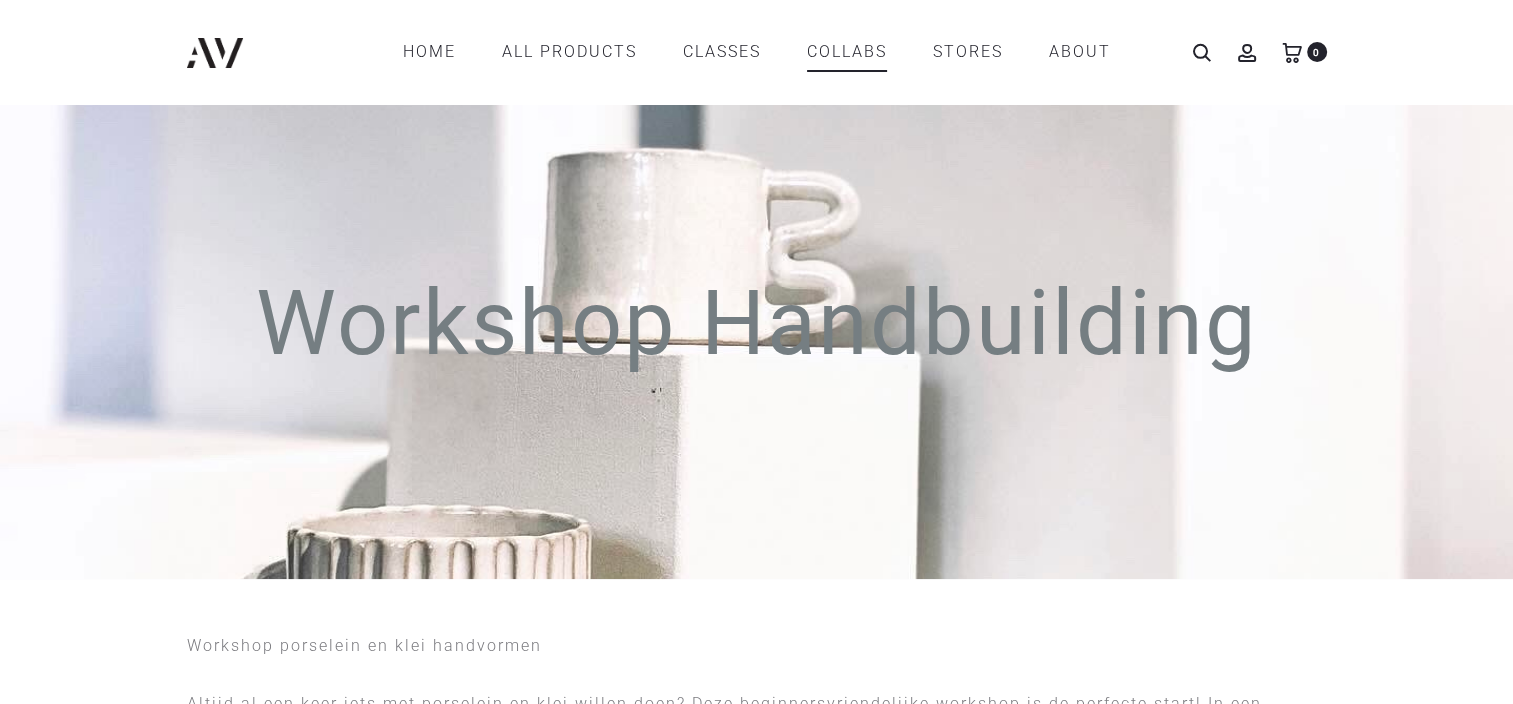 click on "COLLABS" at bounding box center [847, 52] 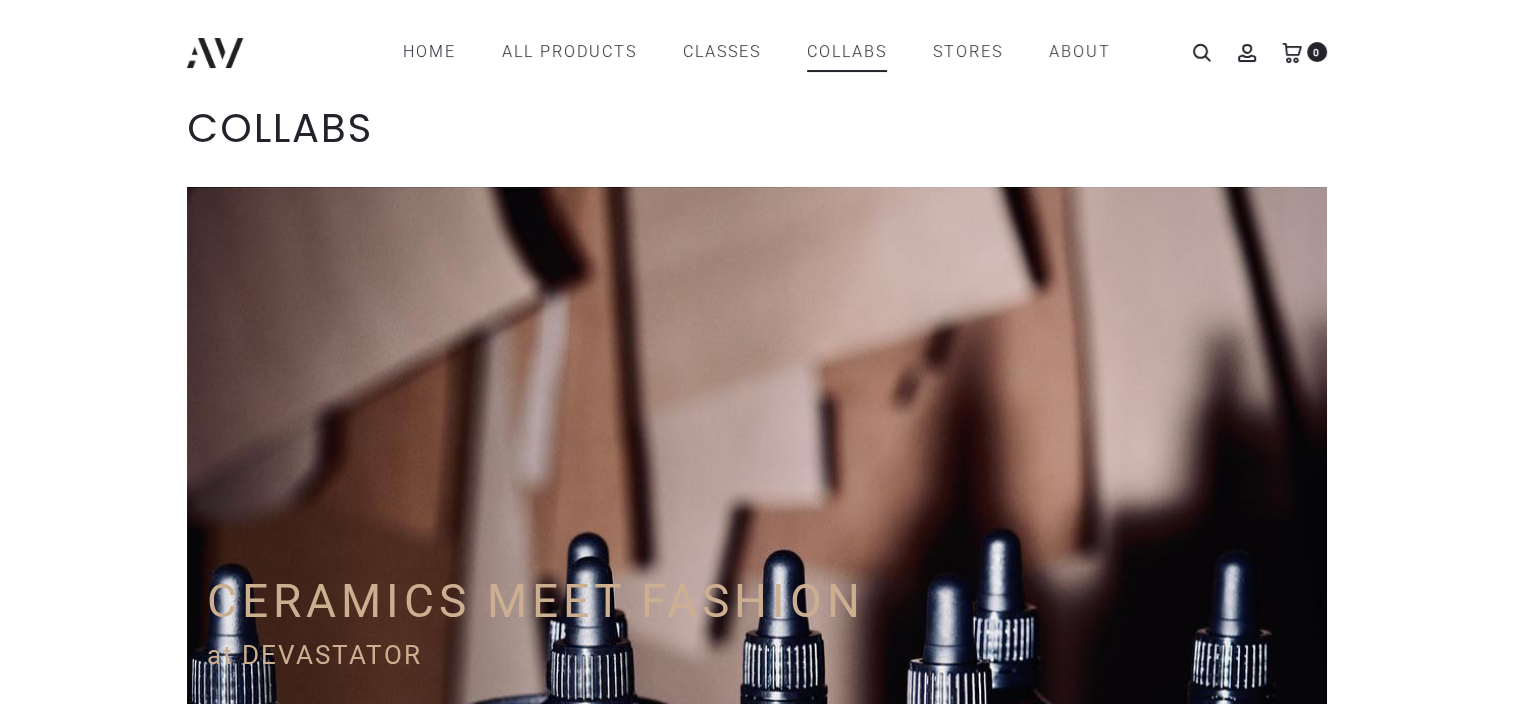 scroll, scrollTop: 127, scrollLeft: 0, axis: vertical 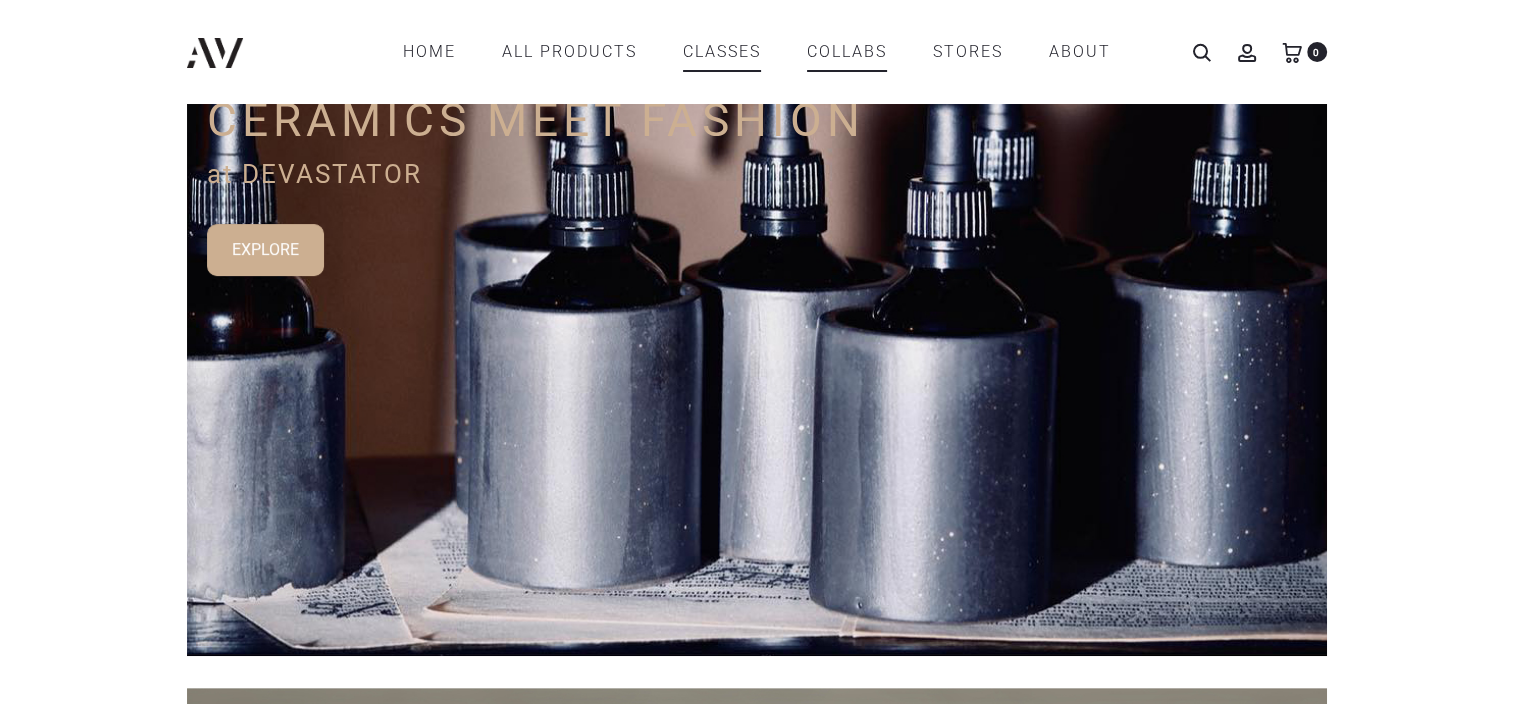 click on "CLASSES" at bounding box center (722, 52) 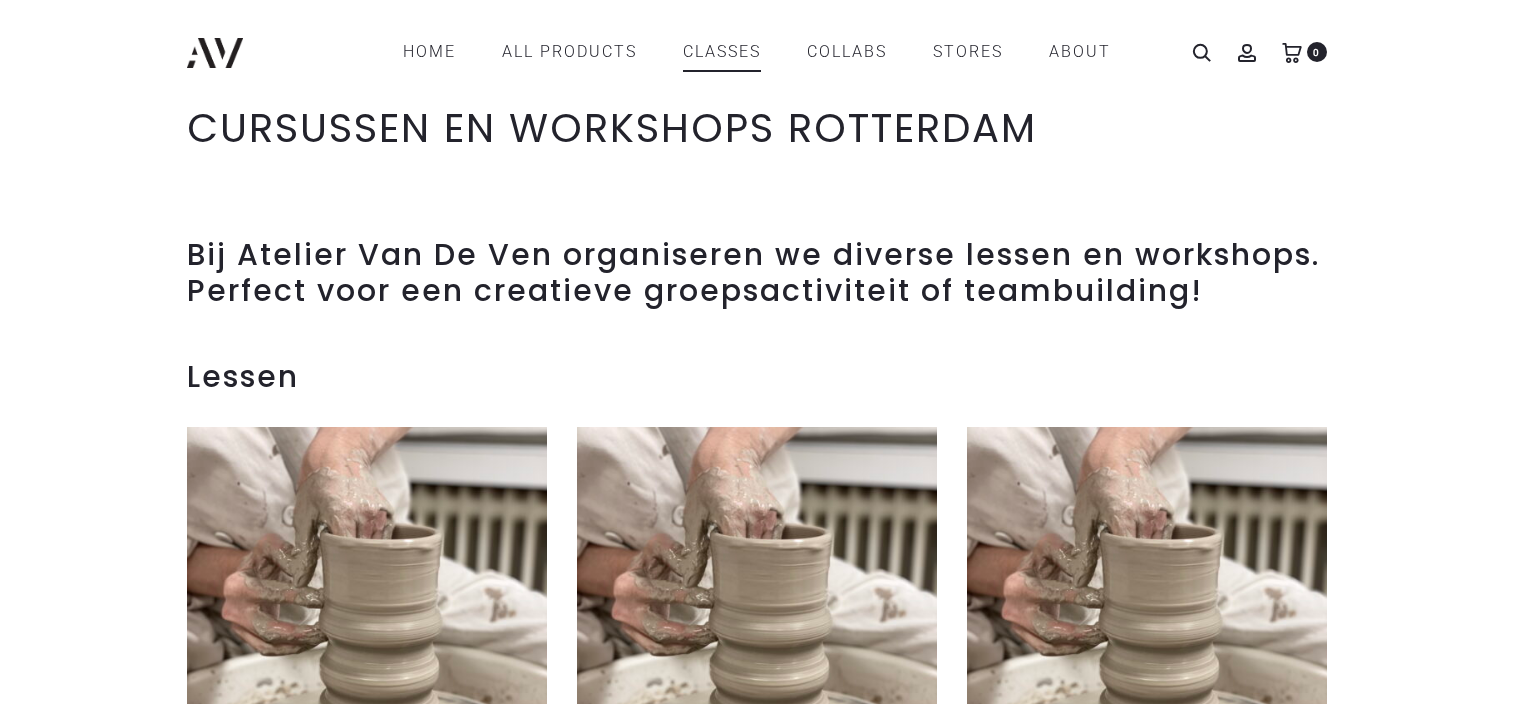 scroll, scrollTop: 0, scrollLeft: 0, axis: both 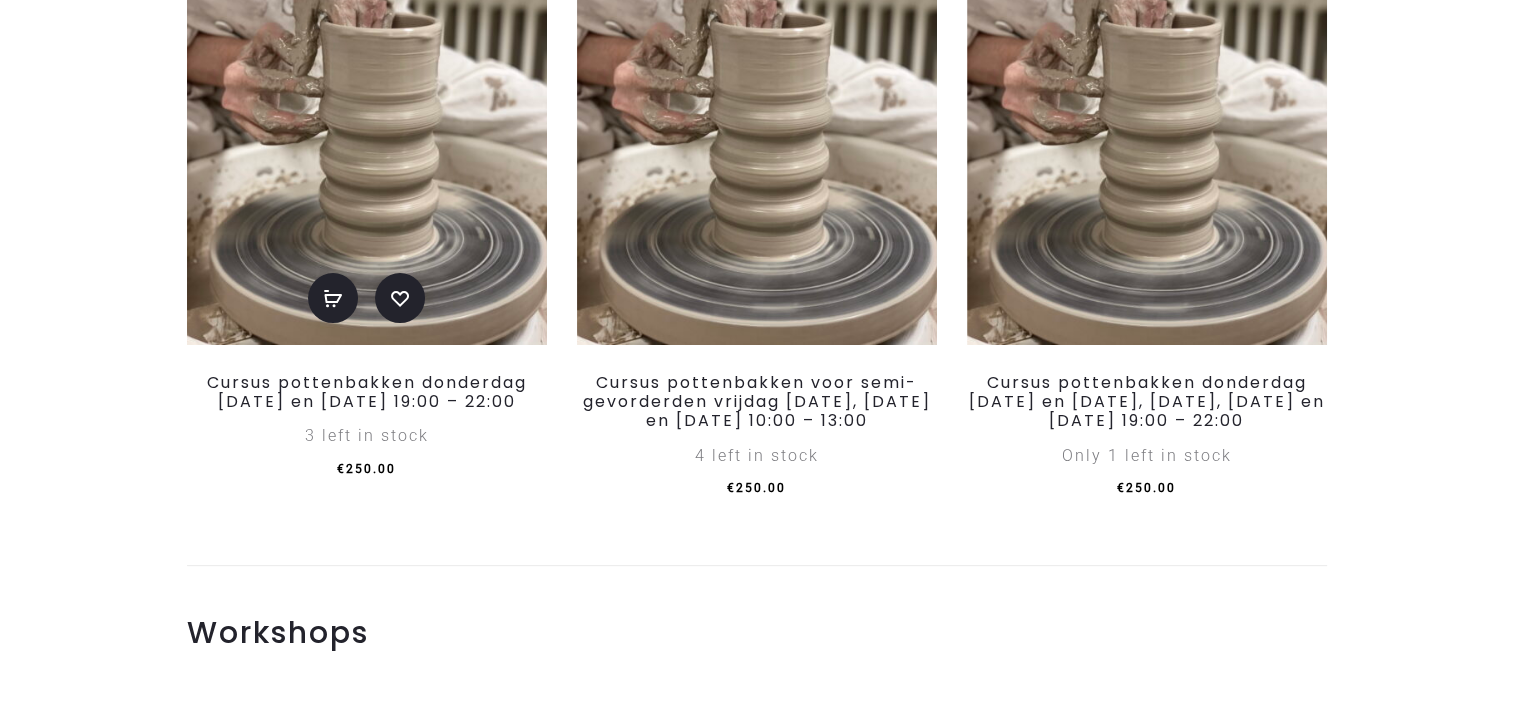 click at bounding box center [367, 130] 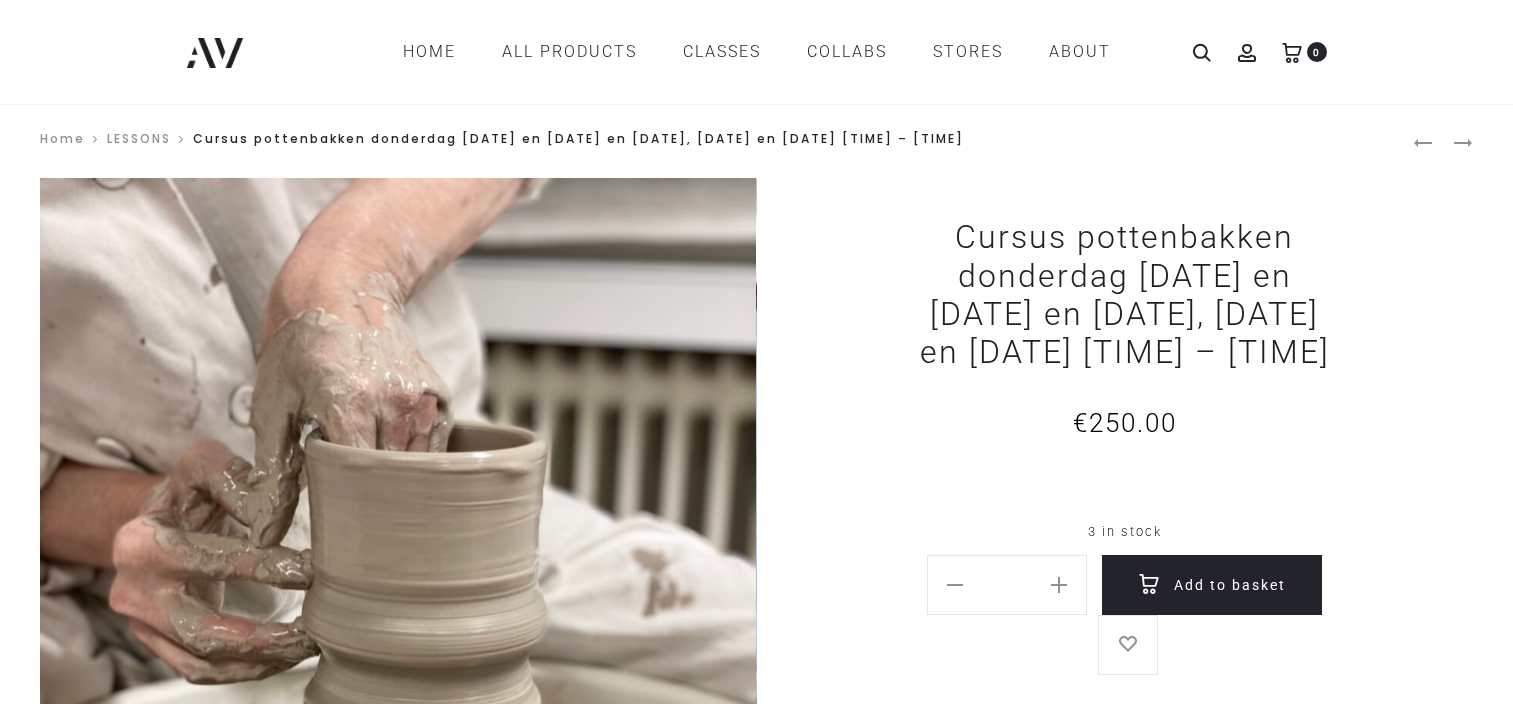 scroll, scrollTop: 0, scrollLeft: 0, axis: both 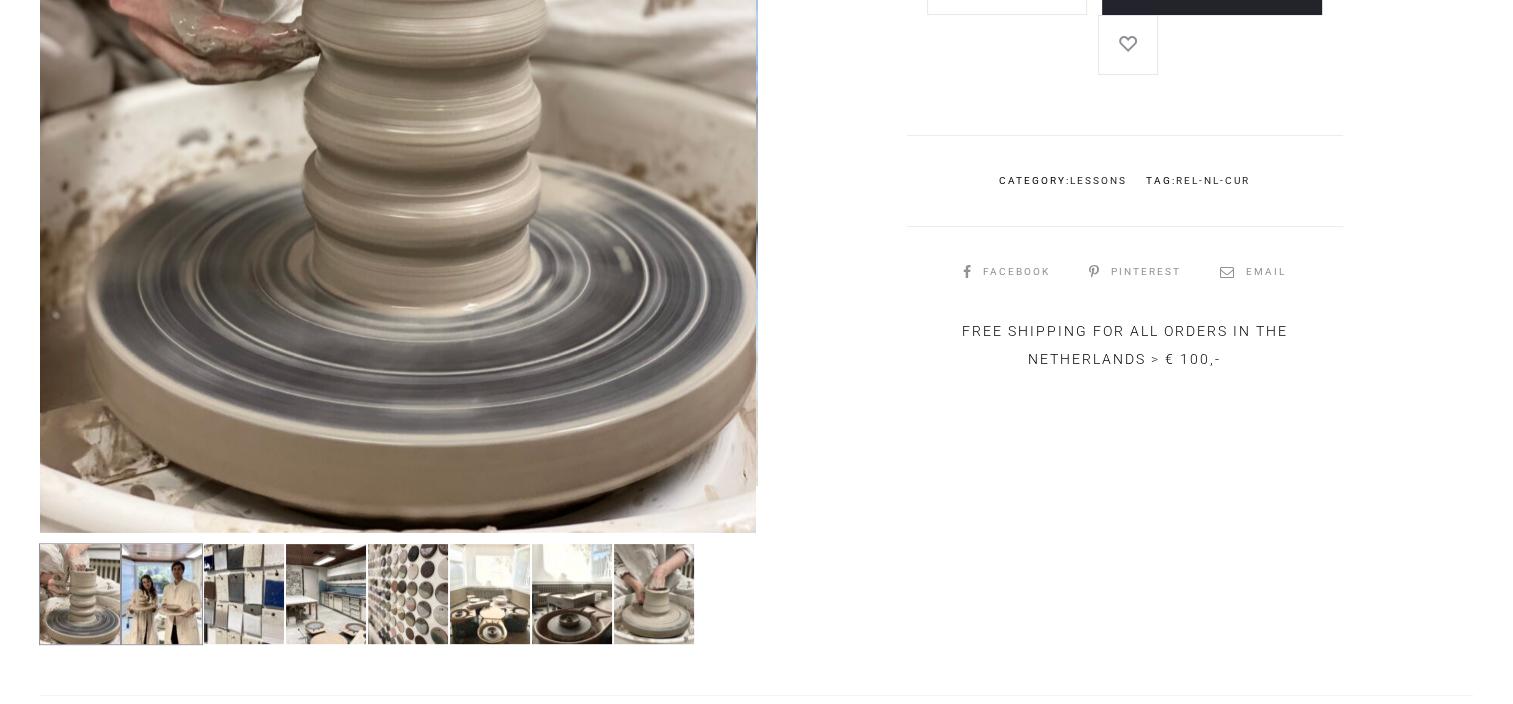 click at bounding box center [162, 594] 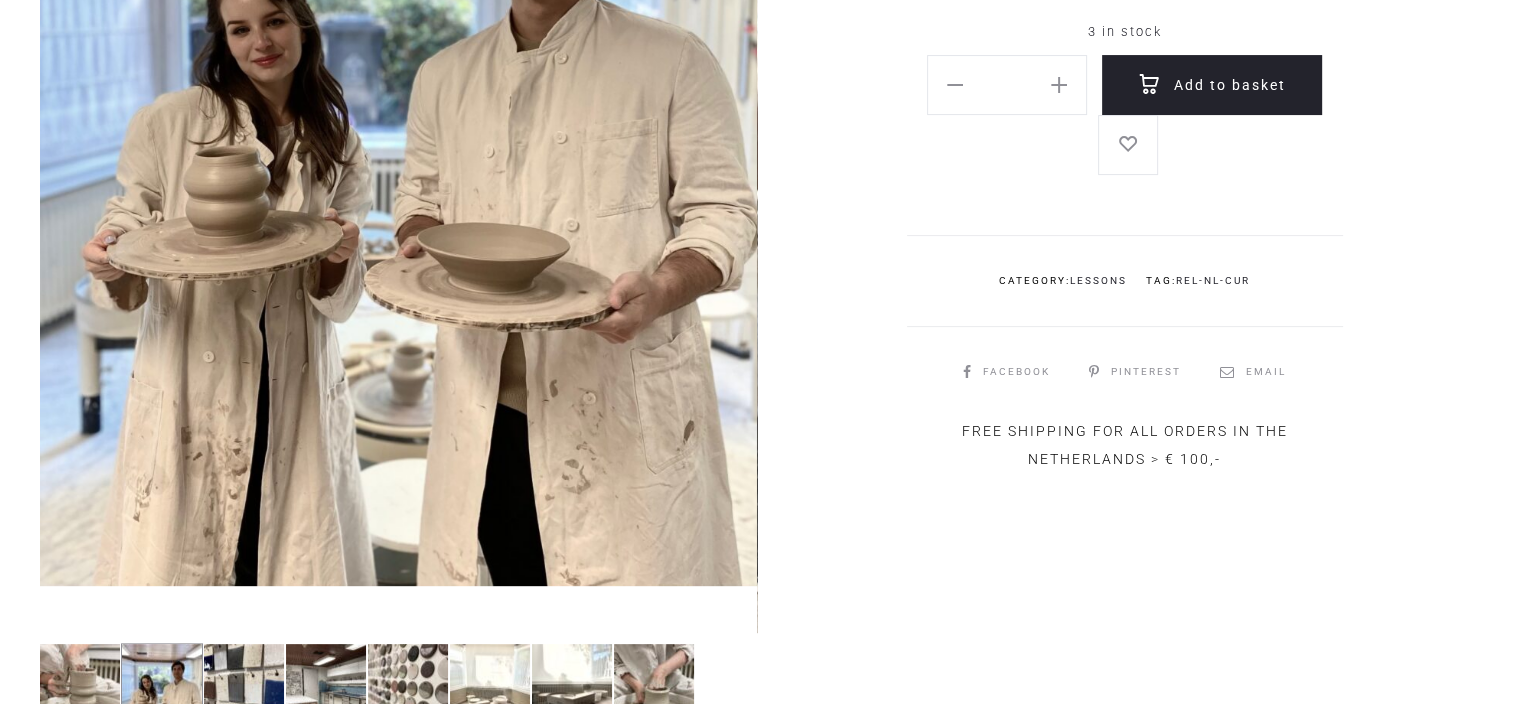 scroll, scrollTop: 600, scrollLeft: 0, axis: vertical 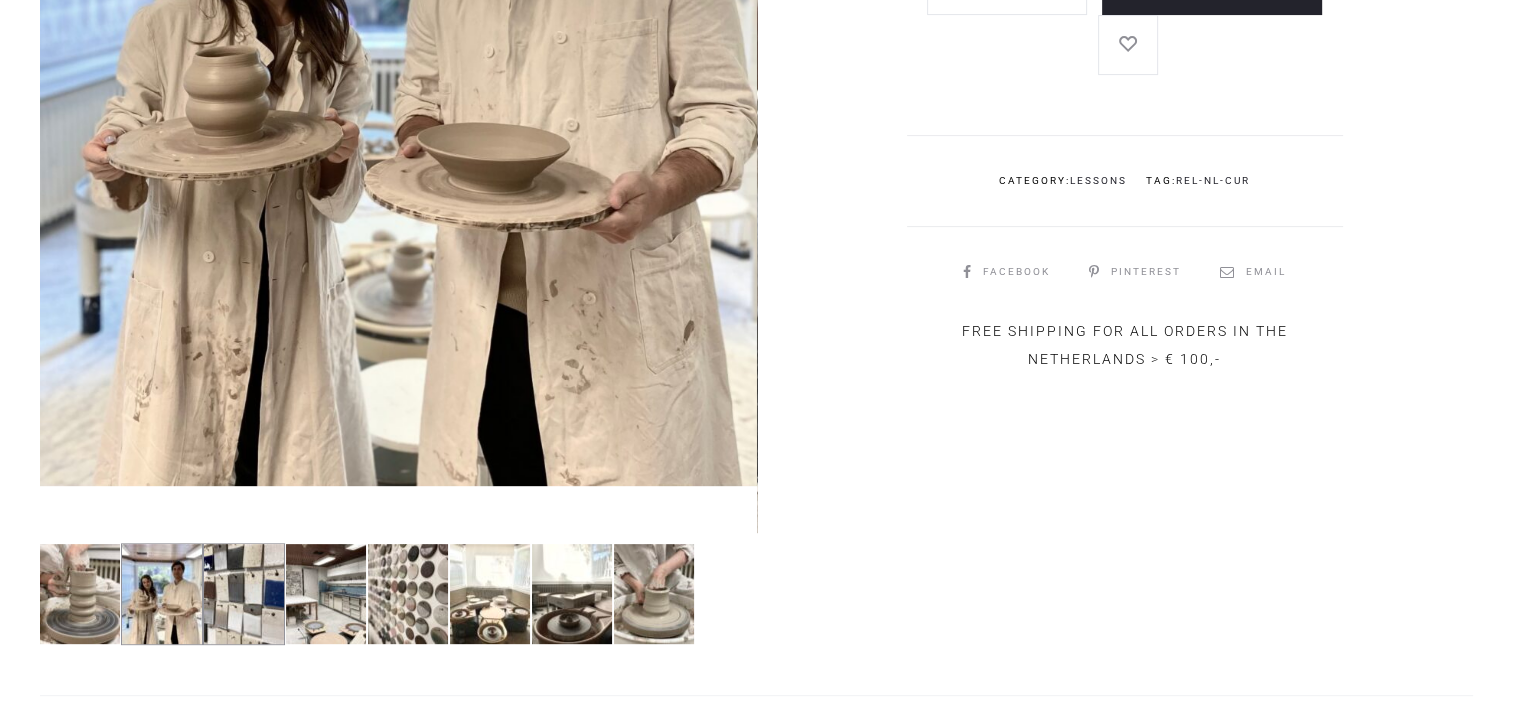 click at bounding box center (244, 594) 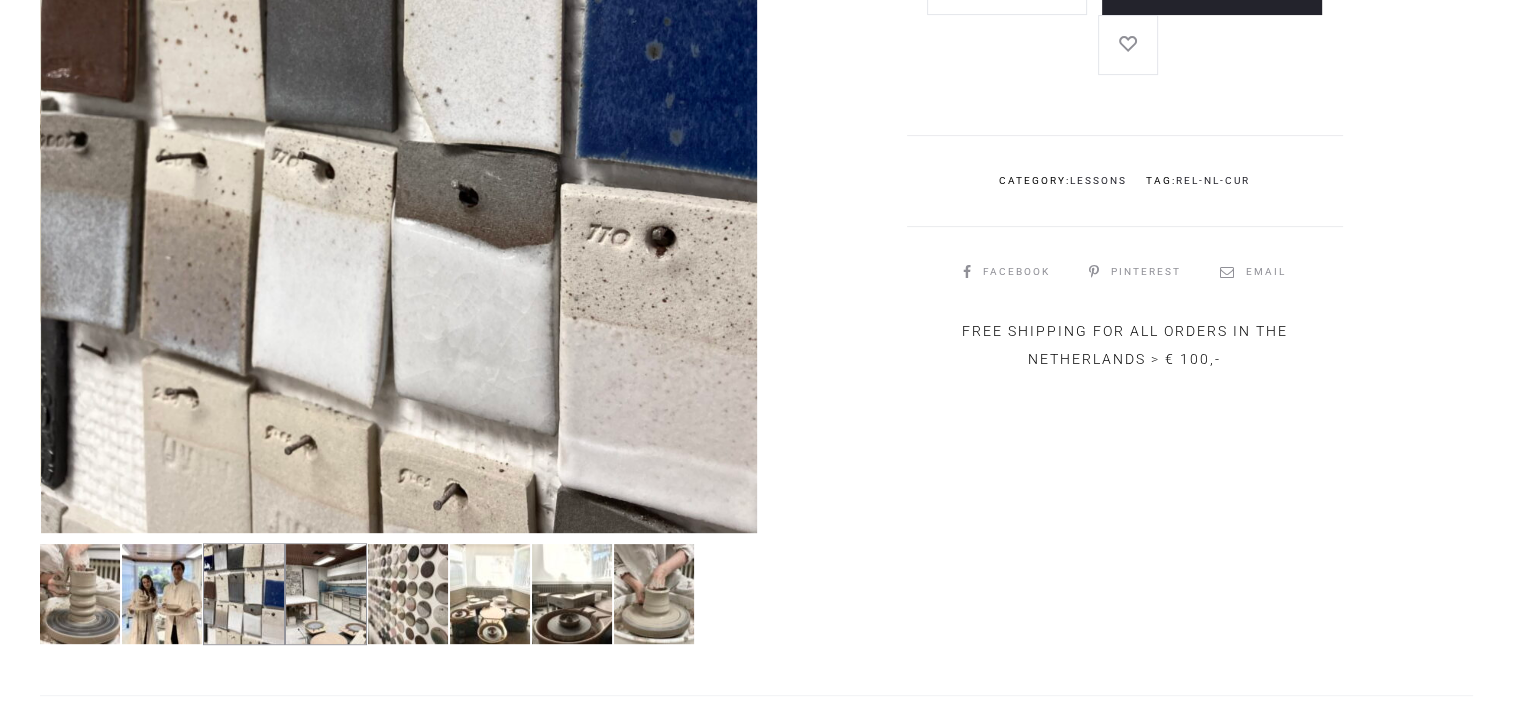 click at bounding box center [326, 594] 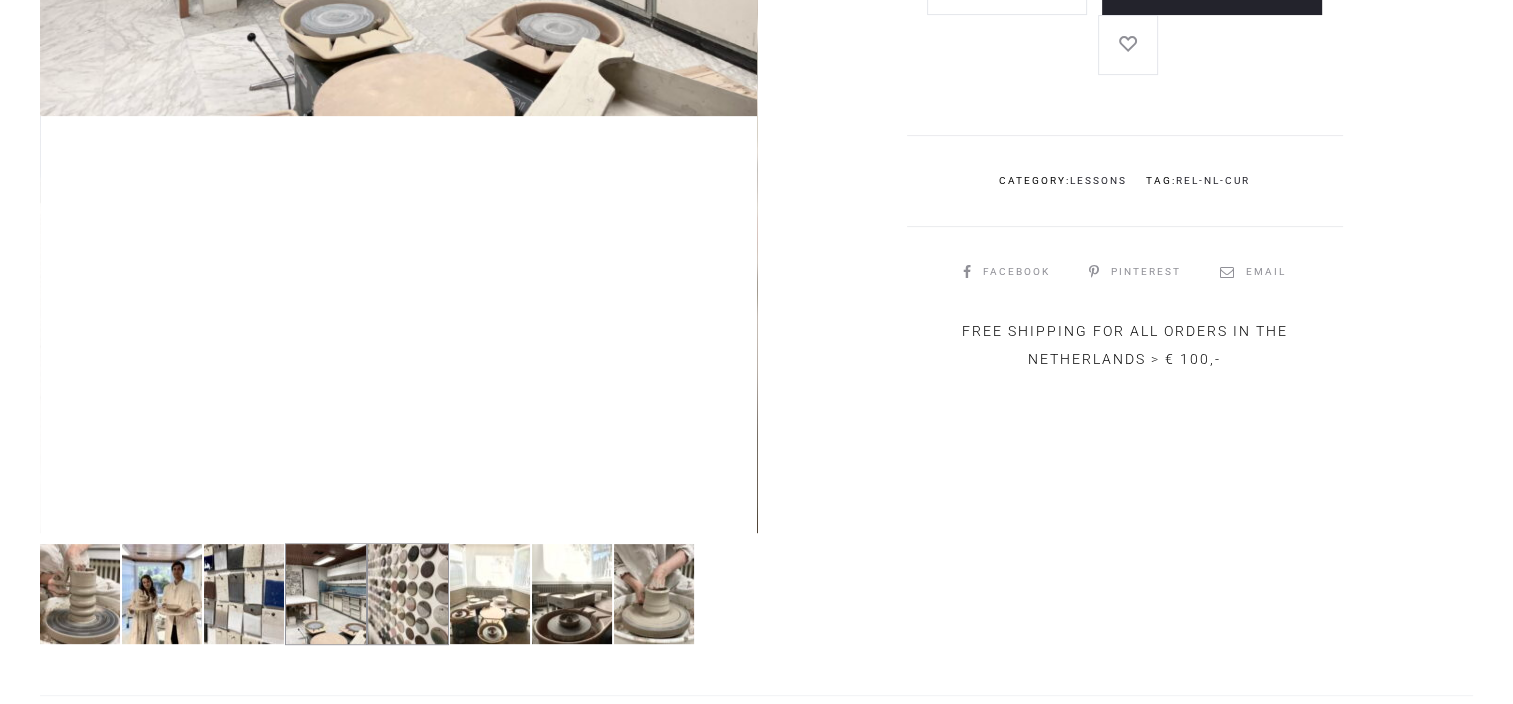click at bounding box center (408, 594) 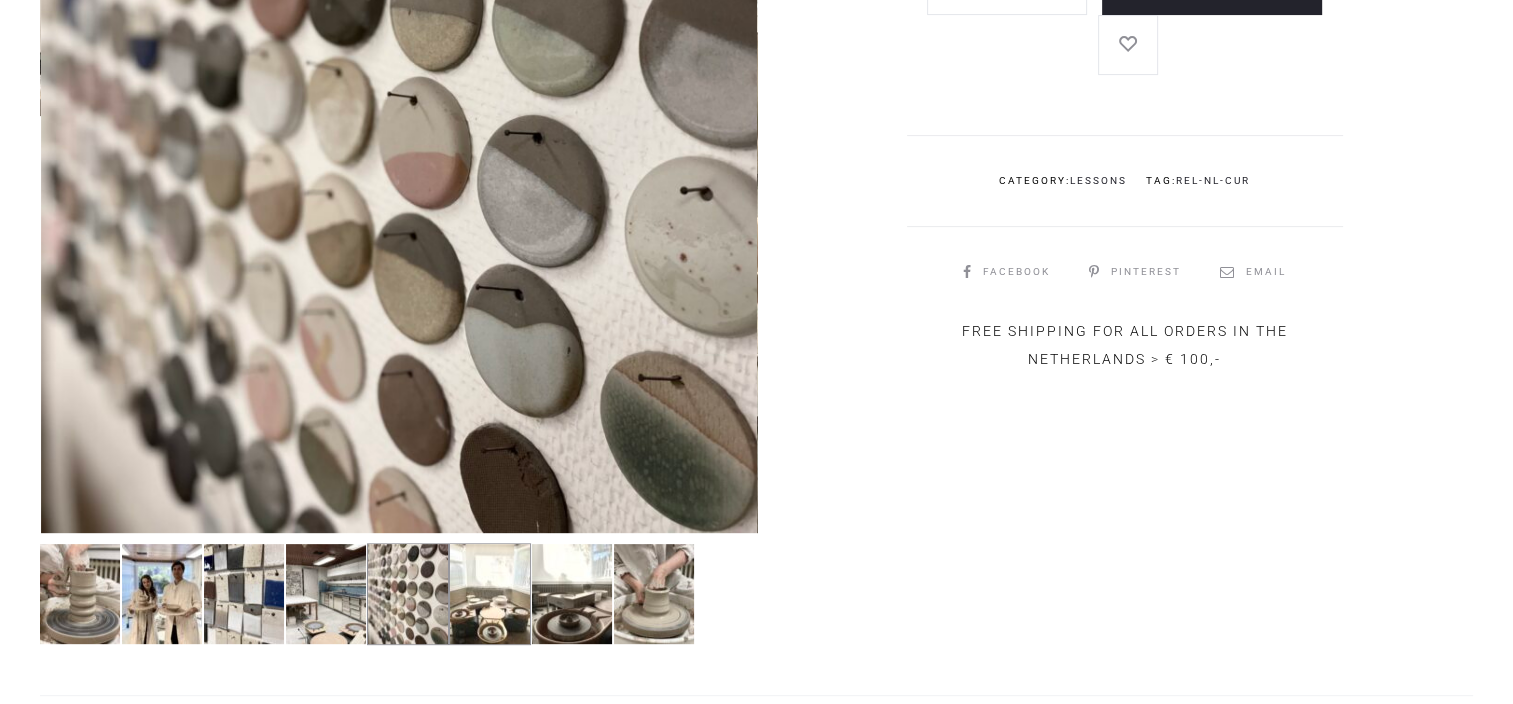 click at bounding box center [490, 594] 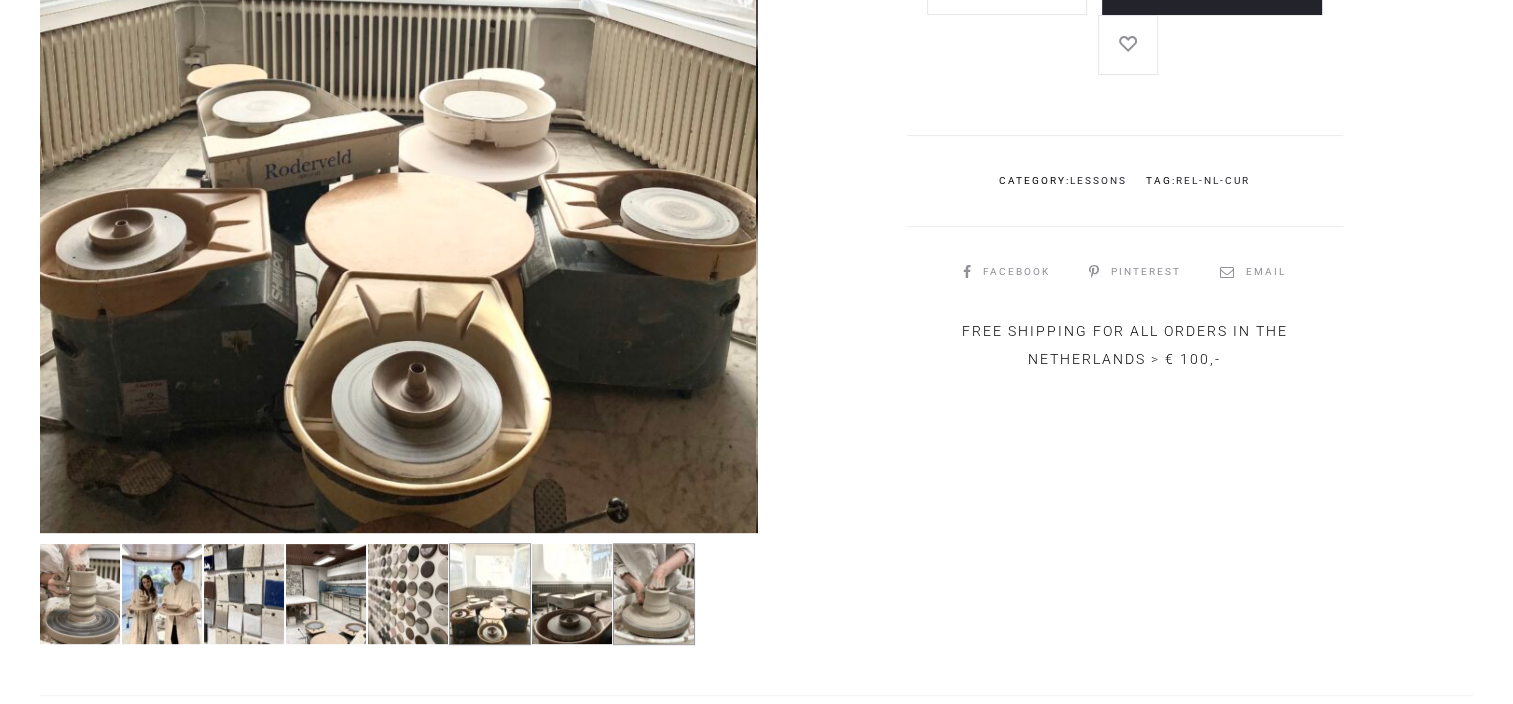 click at bounding box center (654, 594) 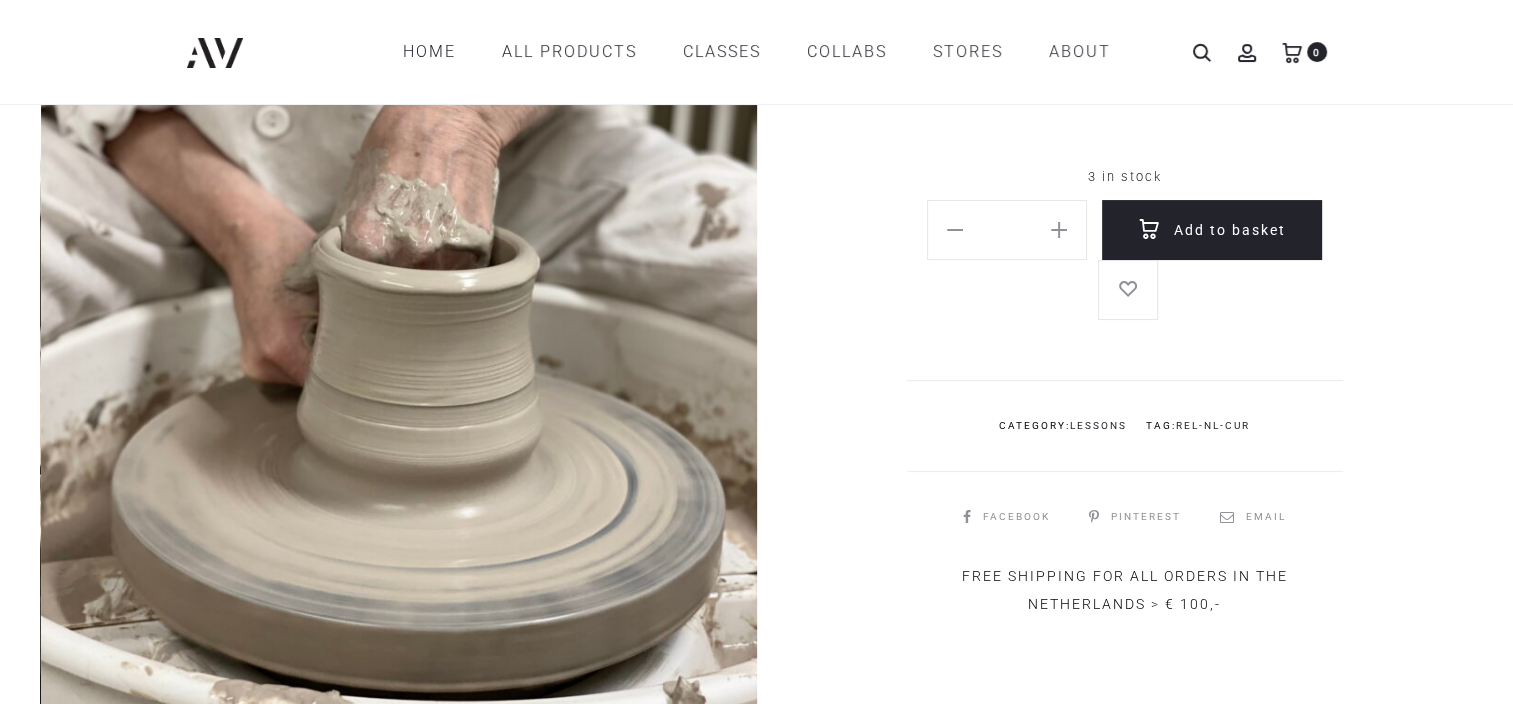 scroll, scrollTop: 0, scrollLeft: 0, axis: both 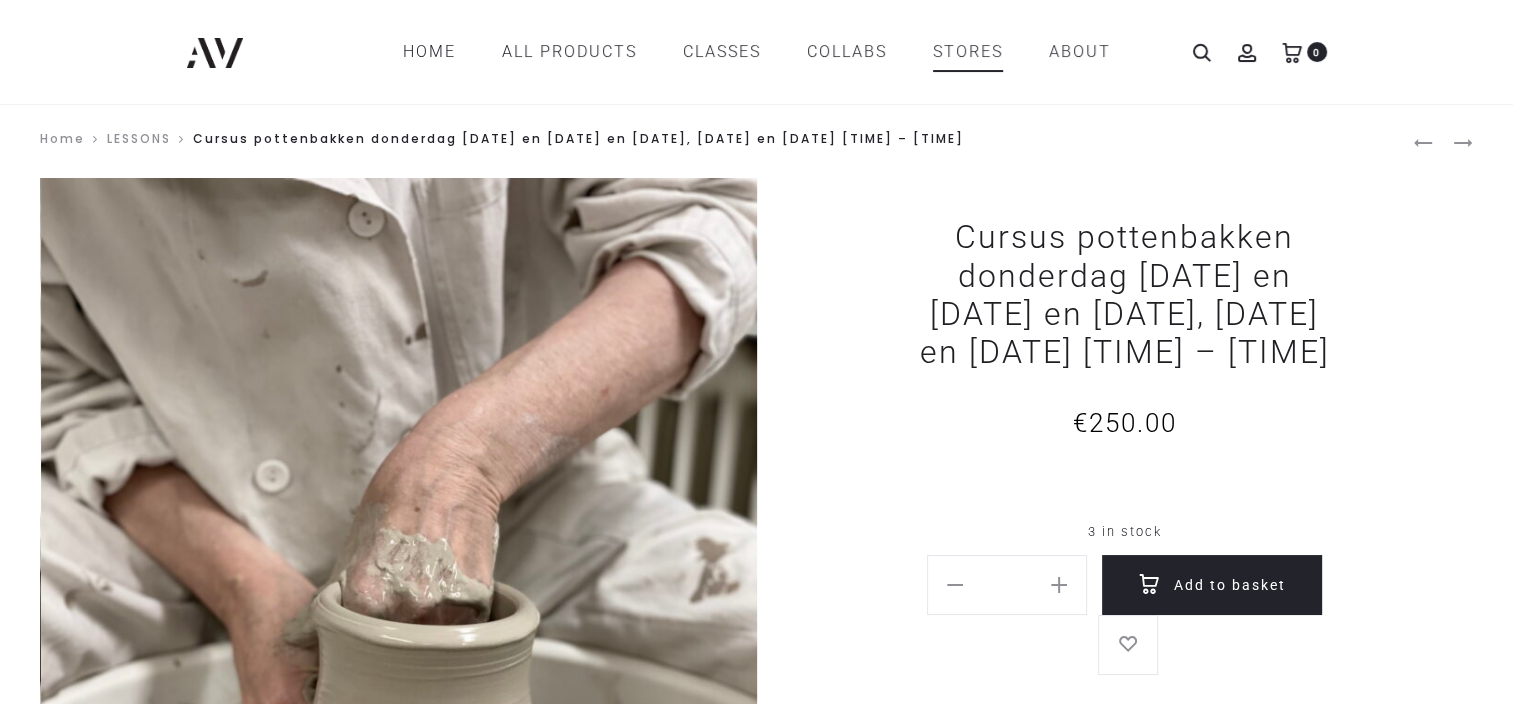 click on "STORES" at bounding box center [968, 52] 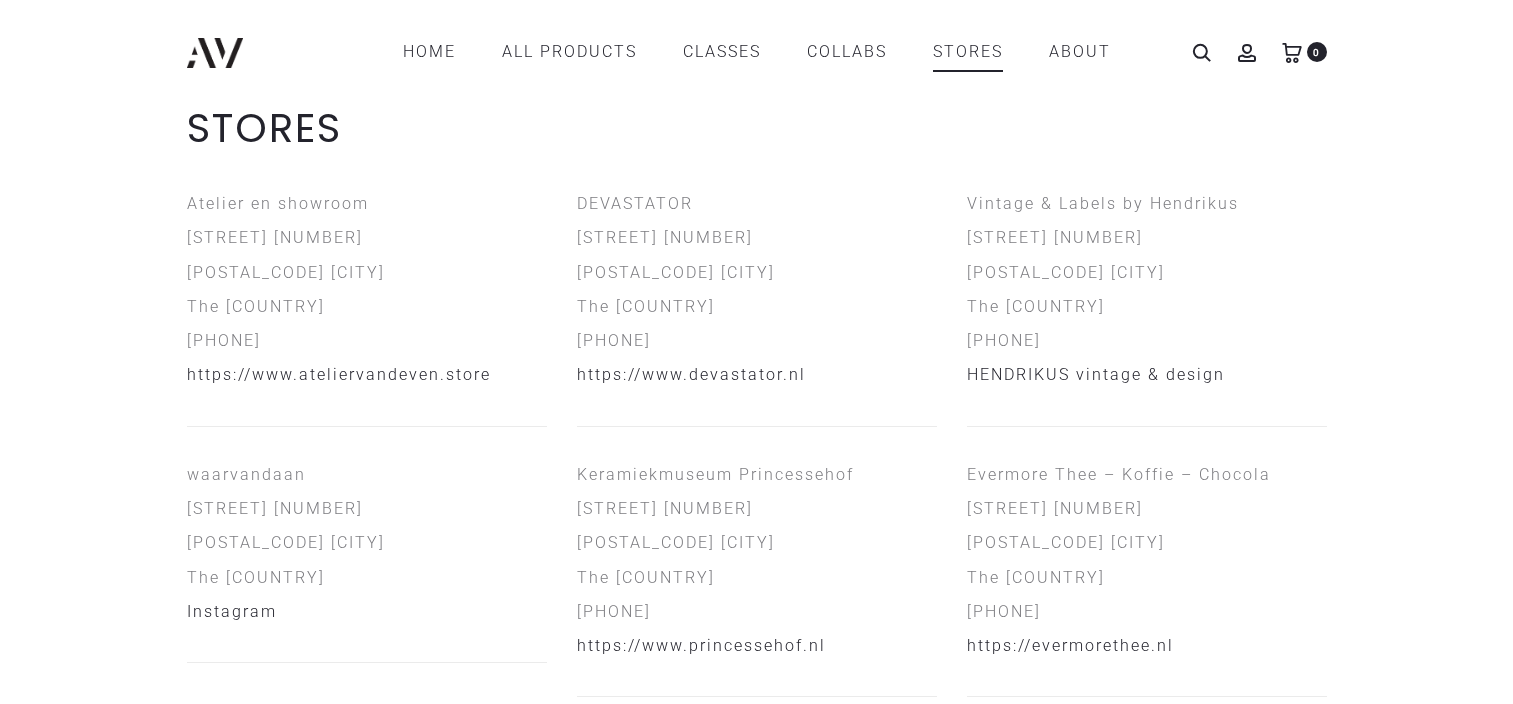 scroll, scrollTop: 0, scrollLeft: 0, axis: both 